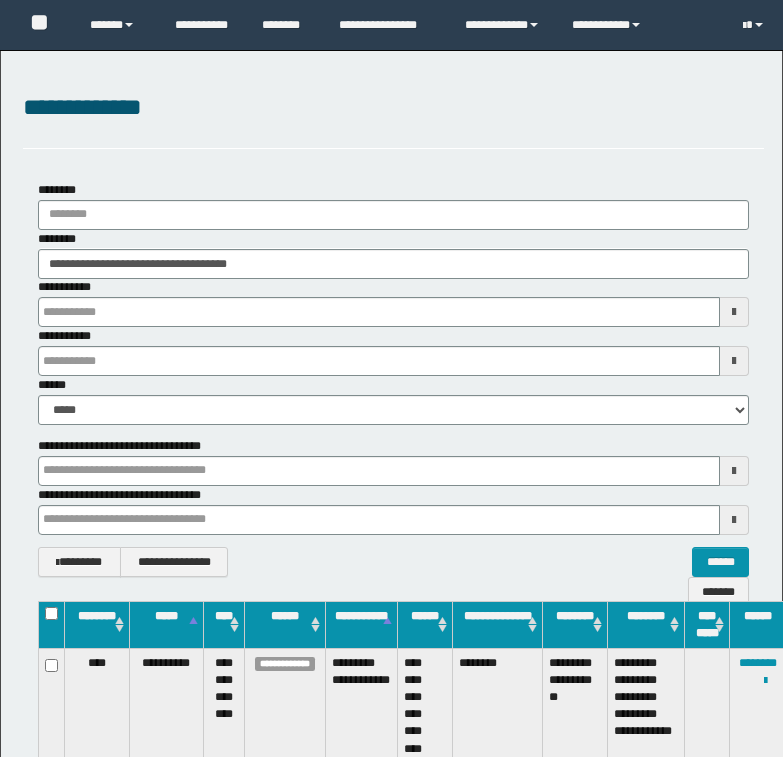 scroll, scrollTop: 0, scrollLeft: 3, axis: horizontal 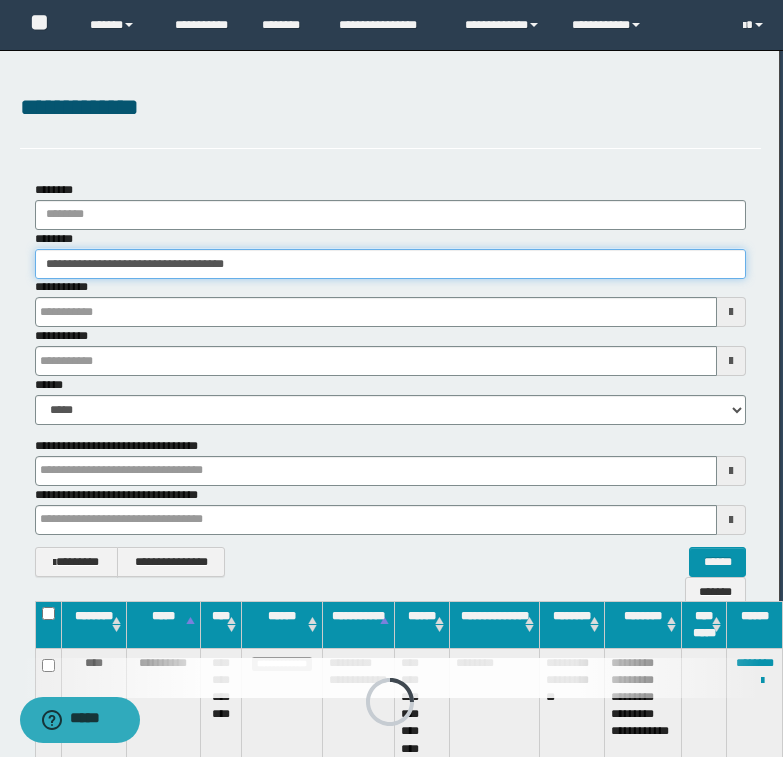drag, startPoint x: 122, startPoint y: 260, endPoint x: 264, endPoint y: 260, distance: 142 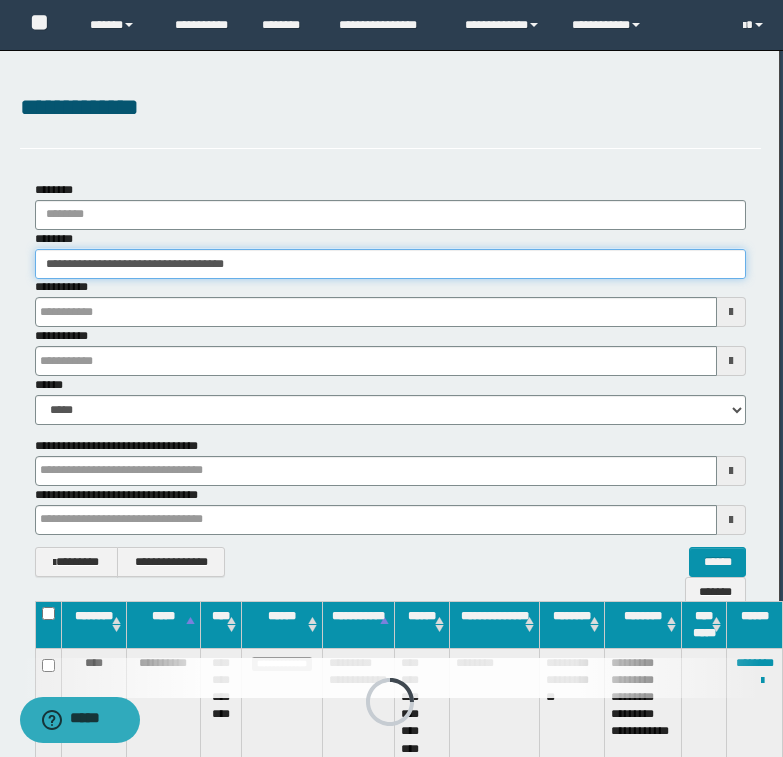click on "**********" at bounding box center [390, 264] 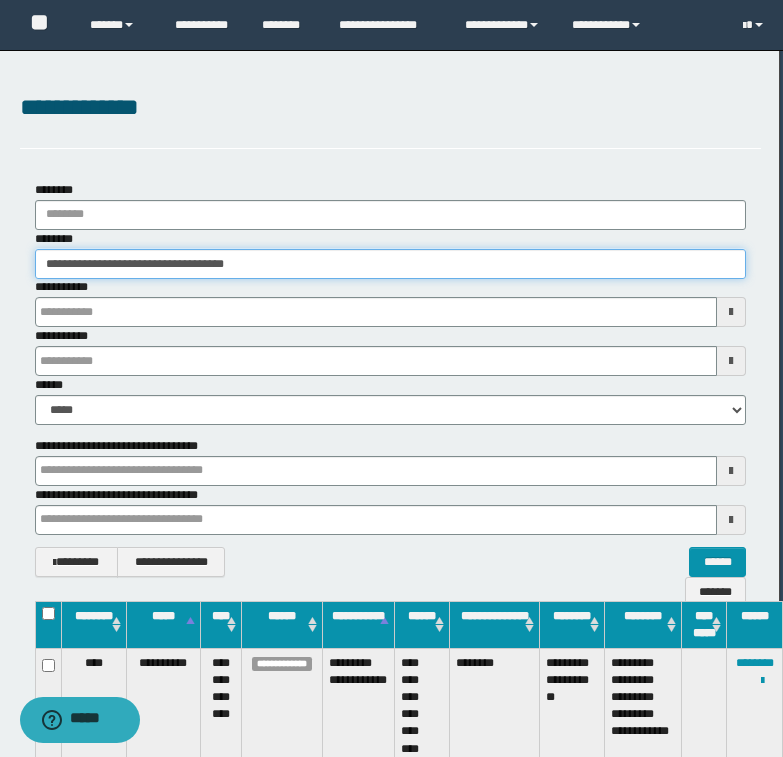 paste 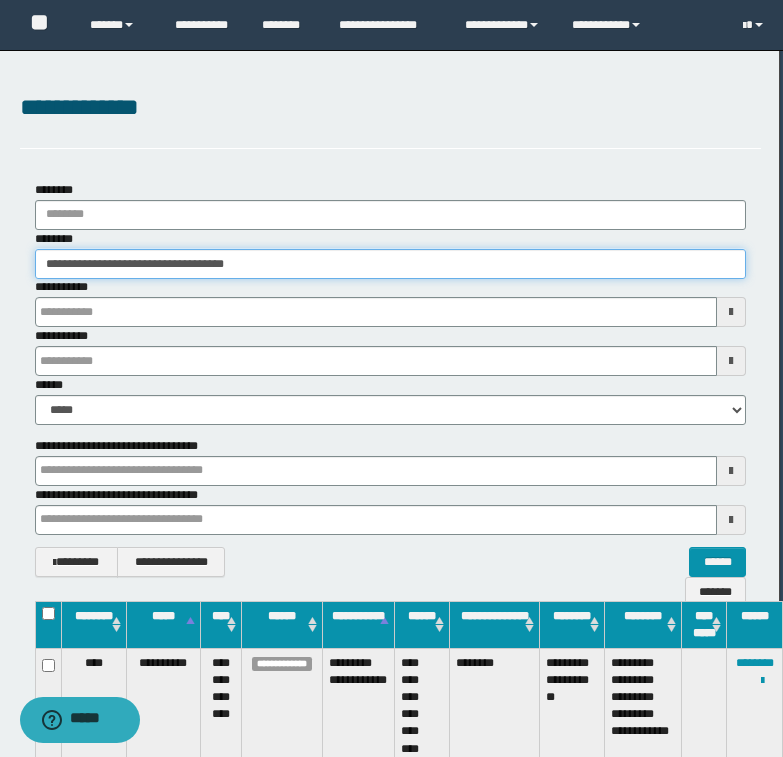 type on "*******" 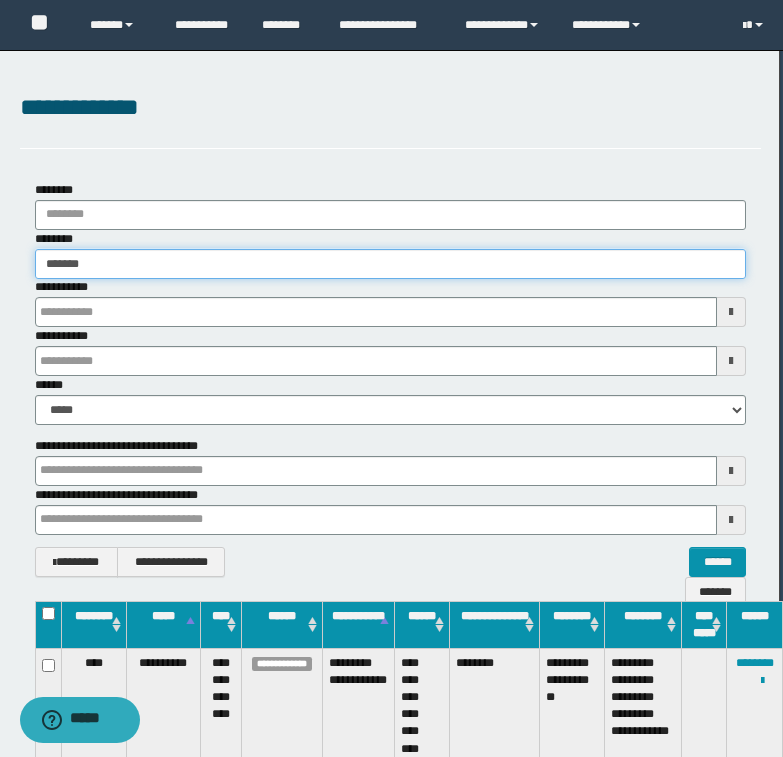 type on "*******" 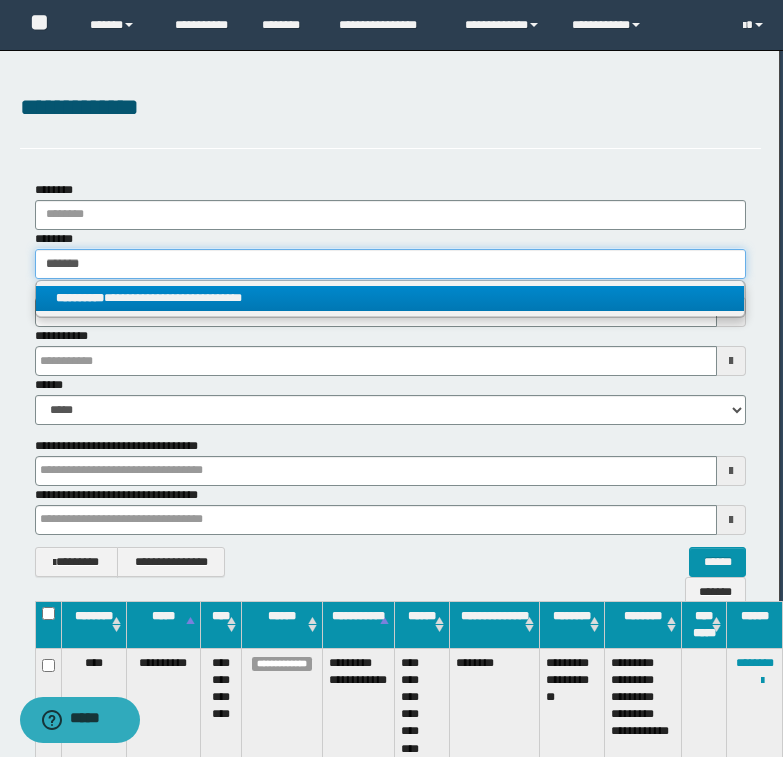 type on "*******" 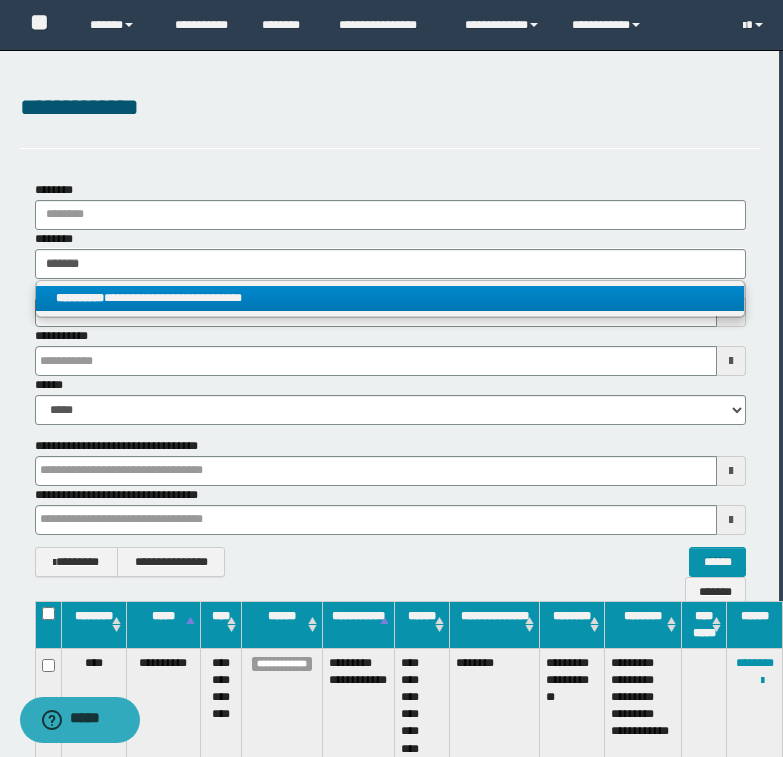 click on "**********" at bounding box center (390, 298) 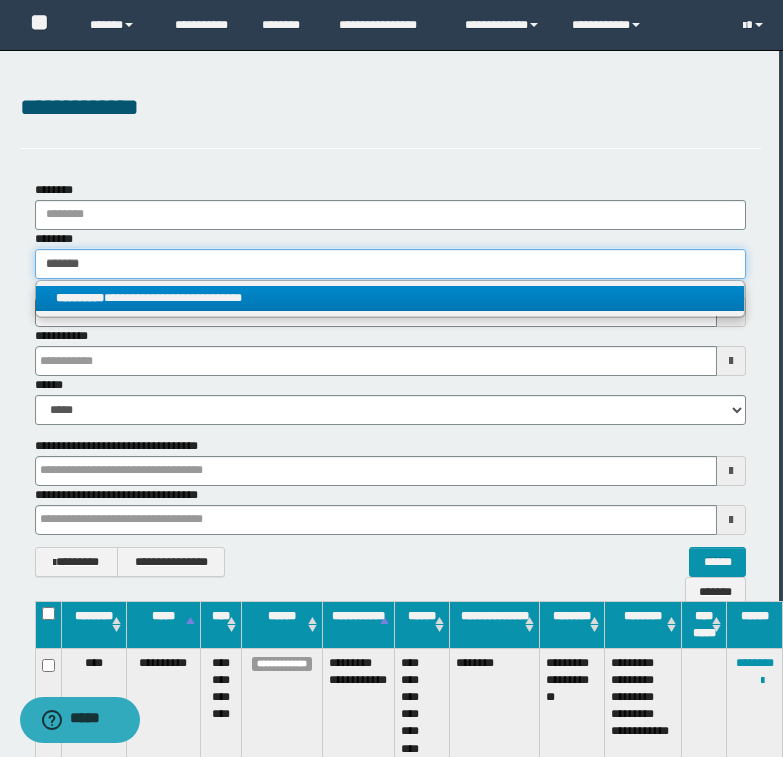 type 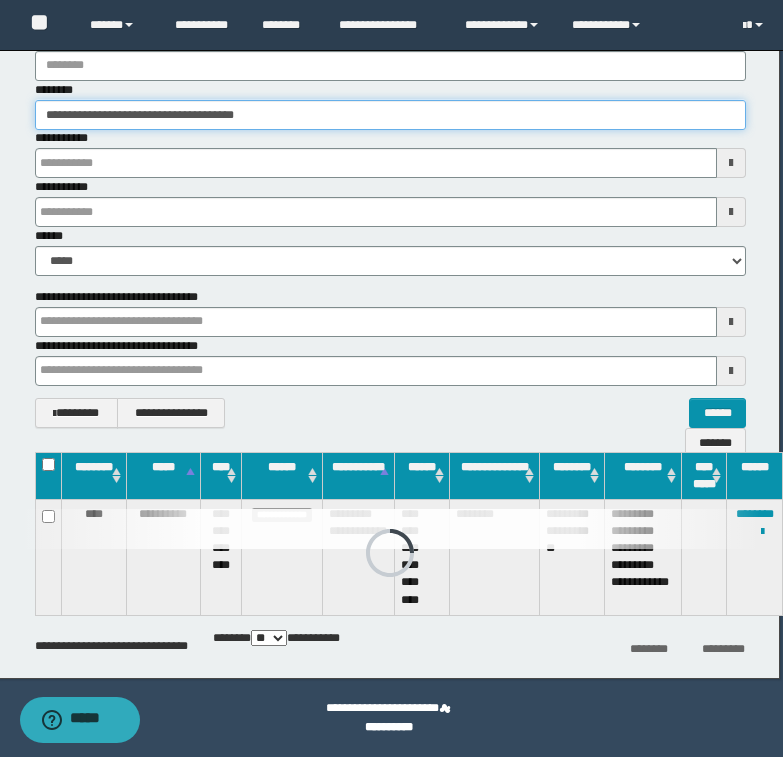 scroll, scrollTop: 149, scrollLeft: 0, axis: vertical 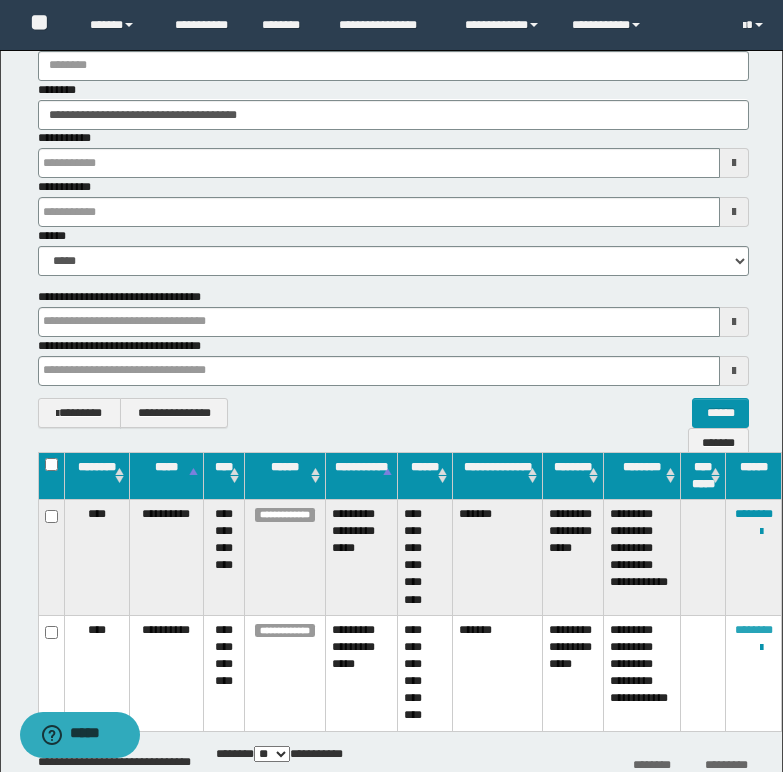 click on "********" at bounding box center [754, 630] 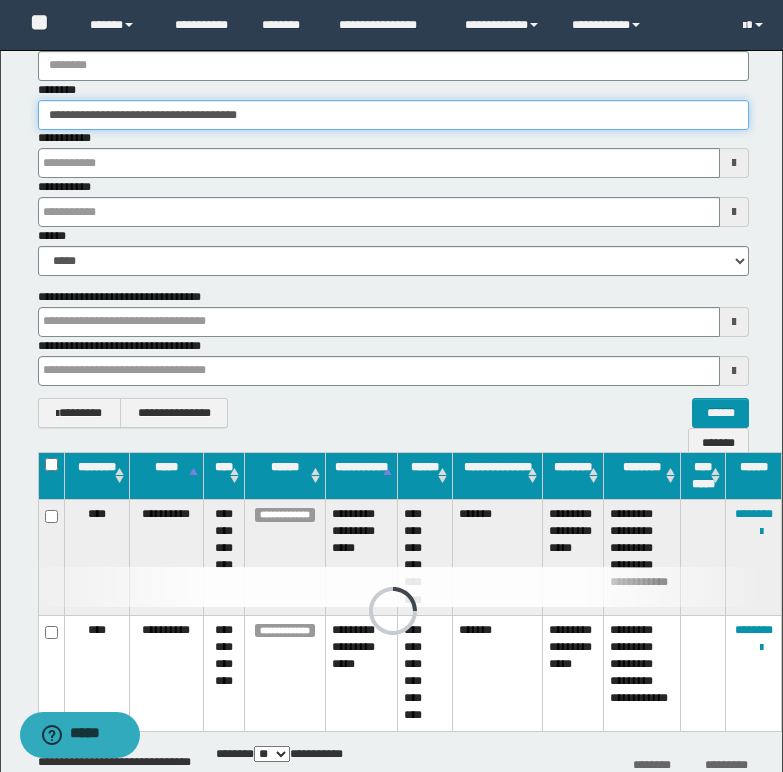 drag, startPoint x: 46, startPoint y: 107, endPoint x: 321, endPoint y: 92, distance: 275.40878 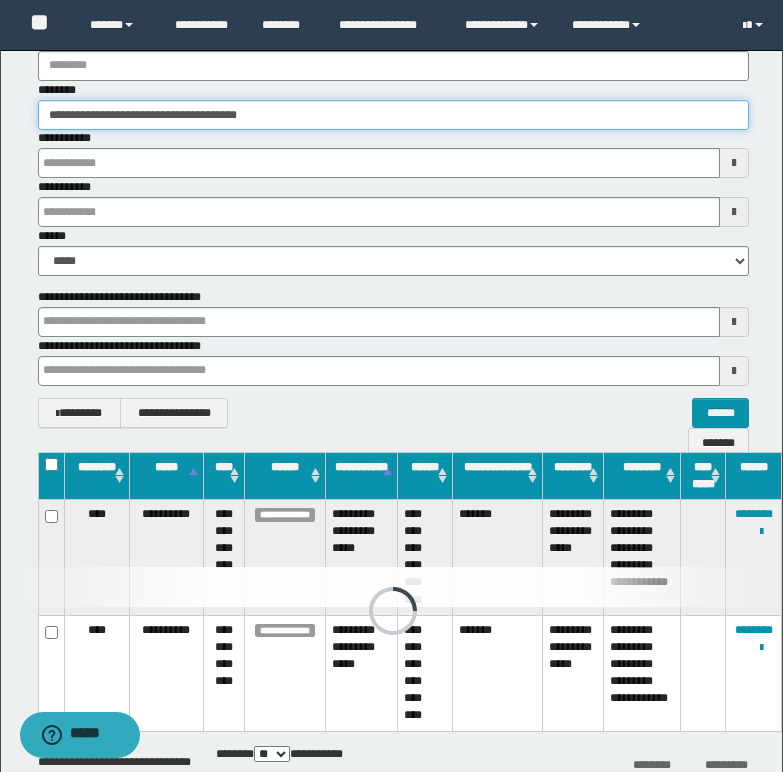 click on "**********" at bounding box center (393, 105) 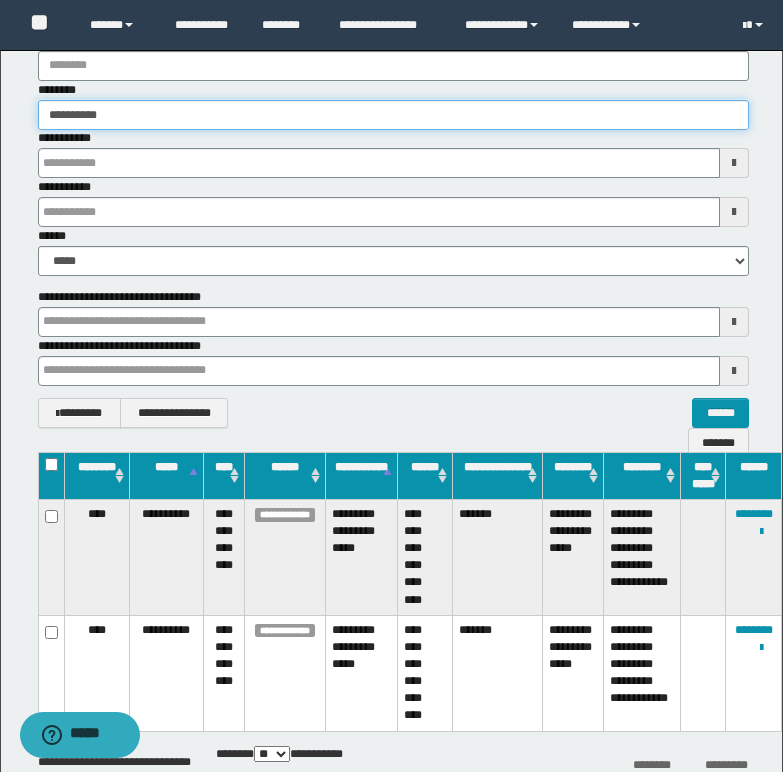 type on "**********" 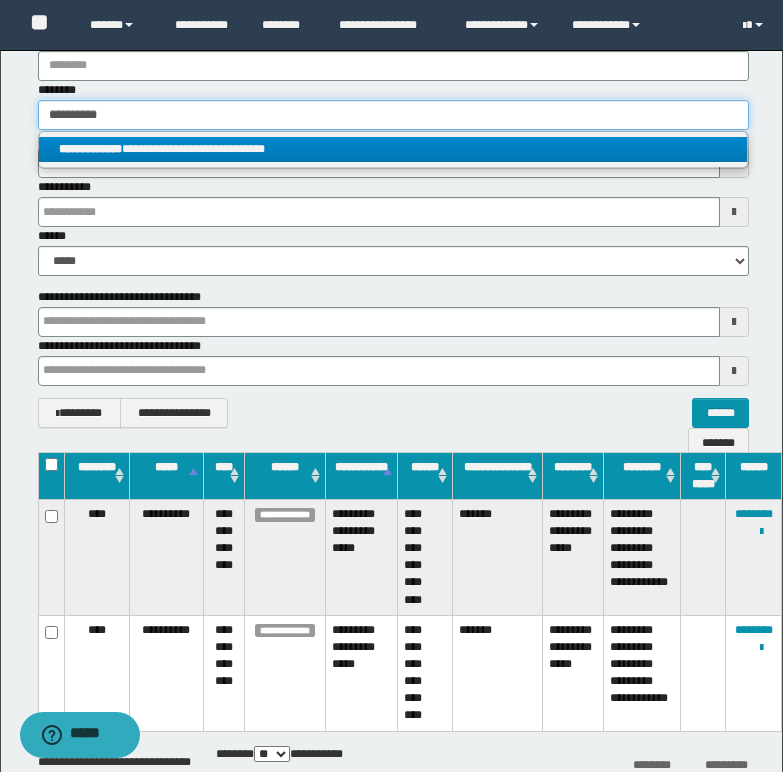 type on "**********" 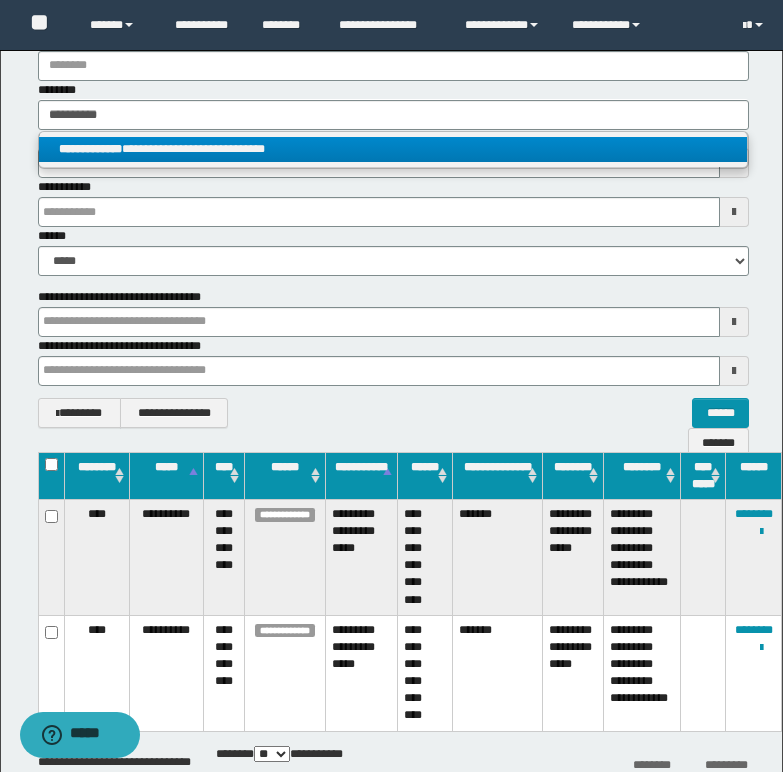 drag, startPoint x: 198, startPoint y: 144, endPoint x: 433, endPoint y: 180, distance: 237.74146 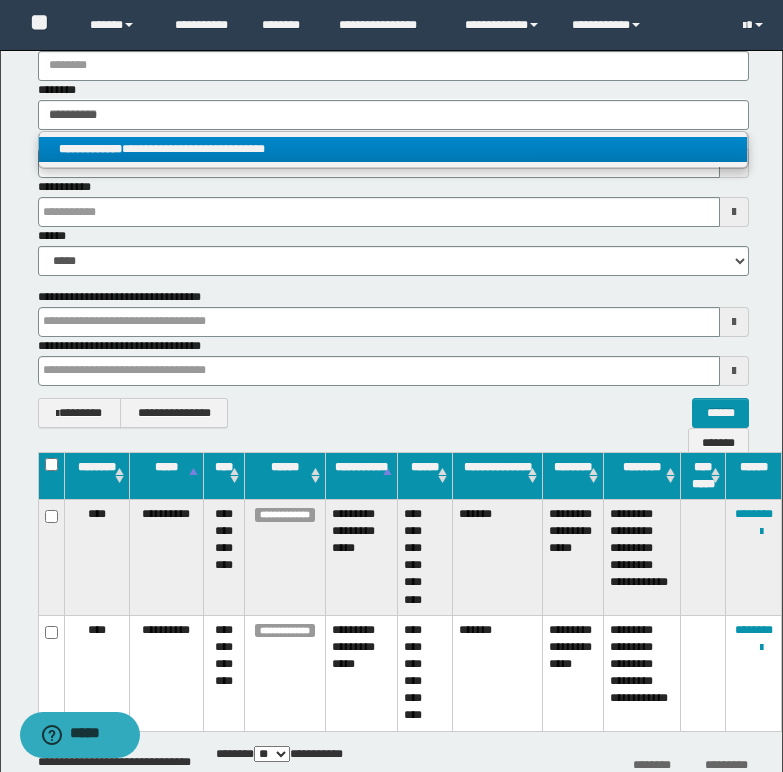 click on "**********" at bounding box center (393, 149) 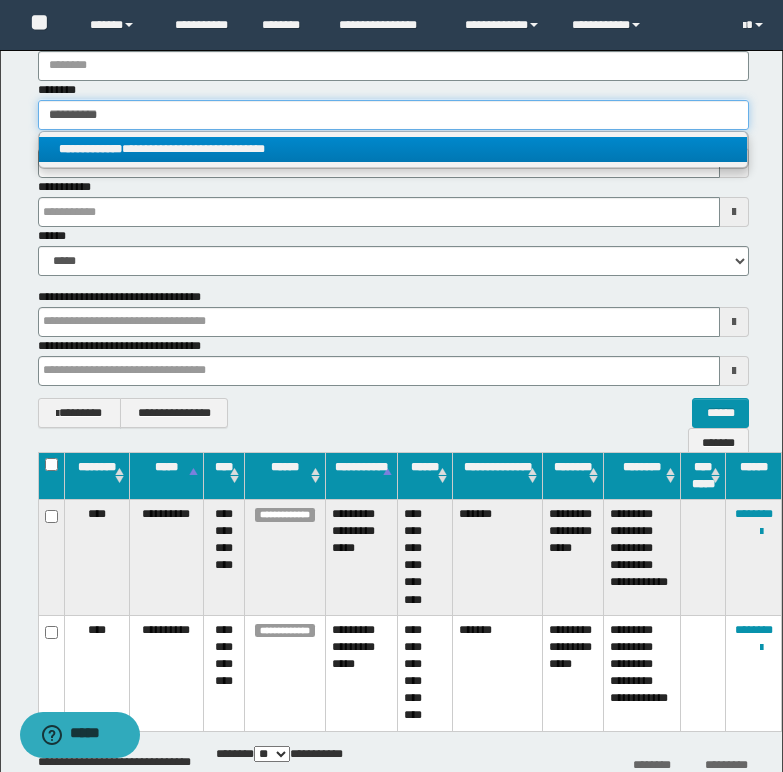 type 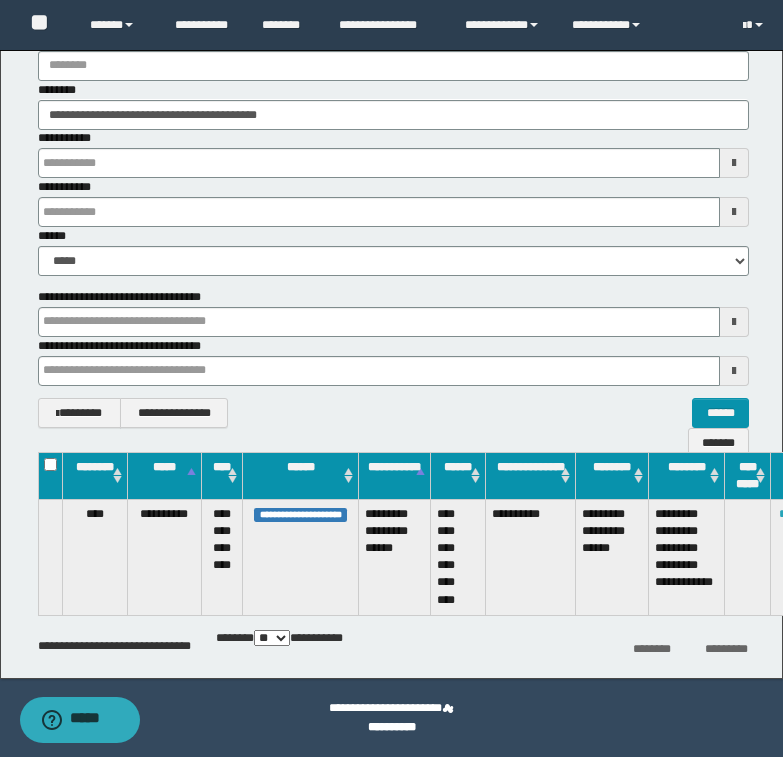click on "********" at bounding box center (798, 514) 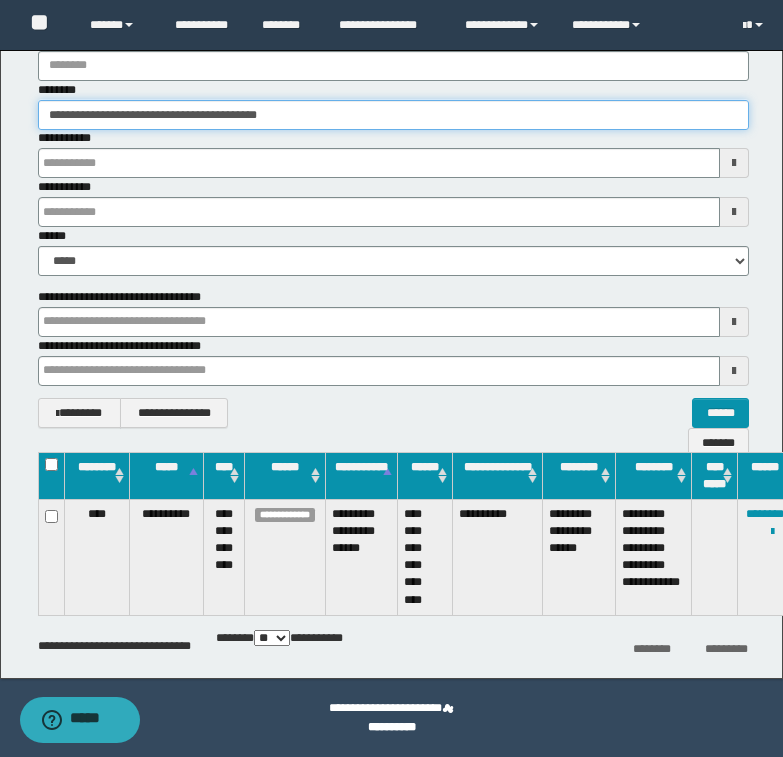 drag, startPoint x: 50, startPoint y: 116, endPoint x: 299, endPoint y: 113, distance: 249.01807 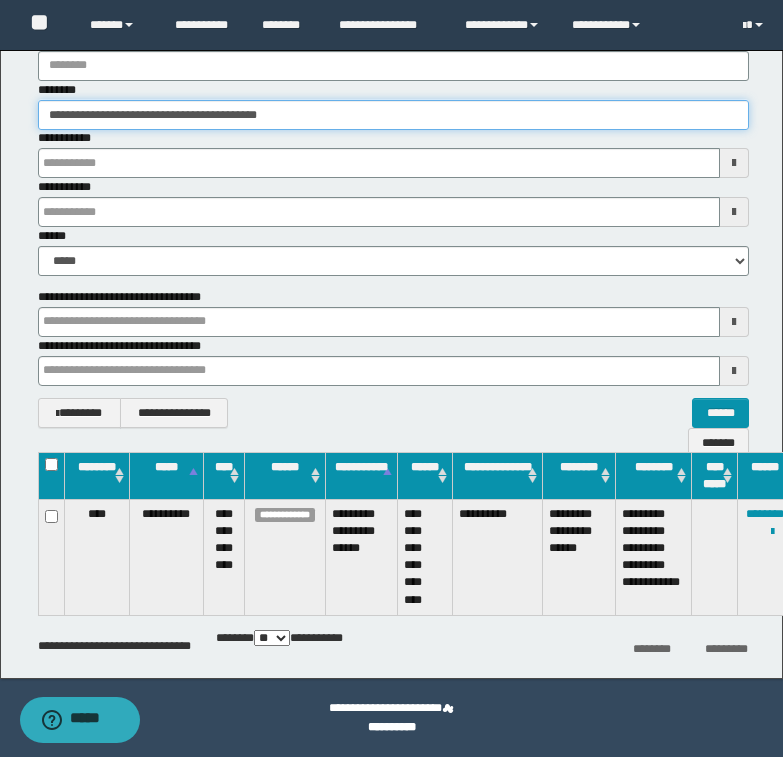 click on "**********" at bounding box center (393, 115) 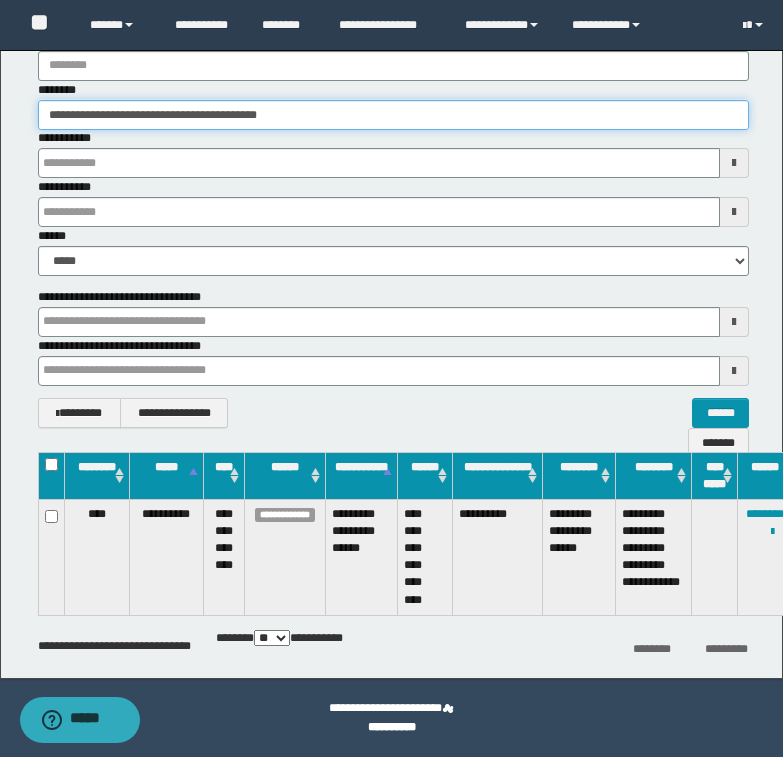 paste 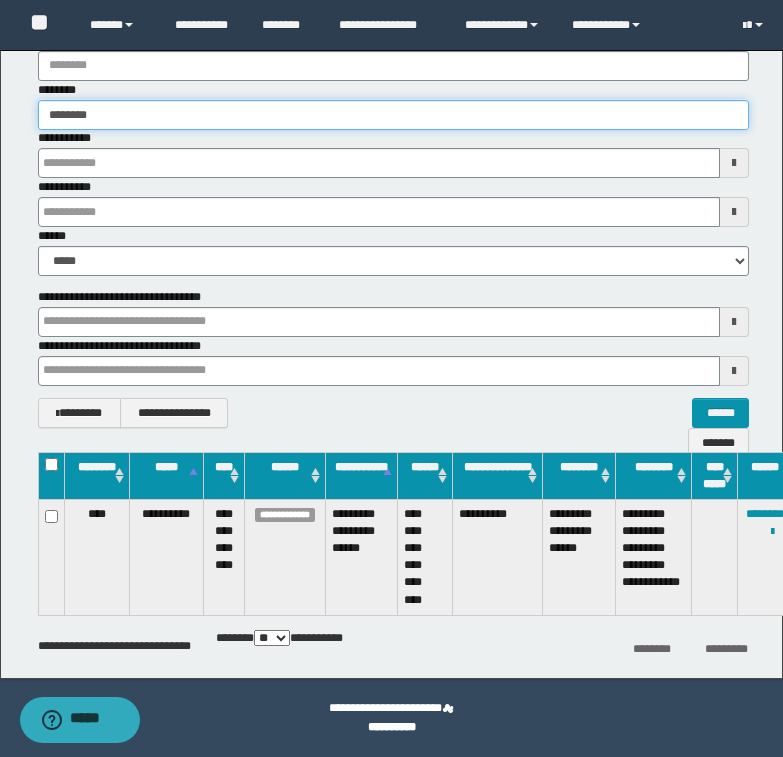 type on "********" 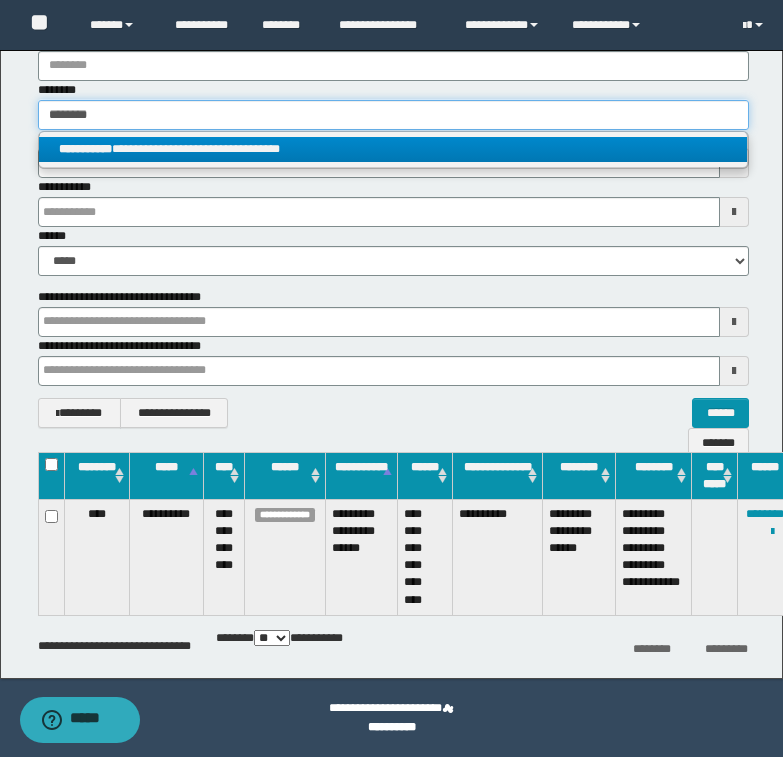 type on "********" 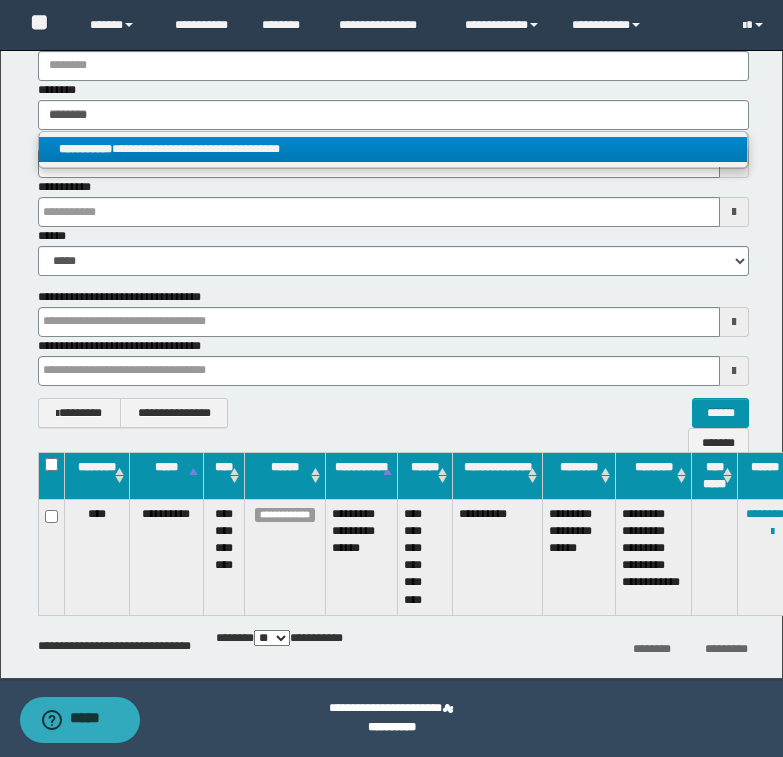 click on "**********" at bounding box center [393, 149] 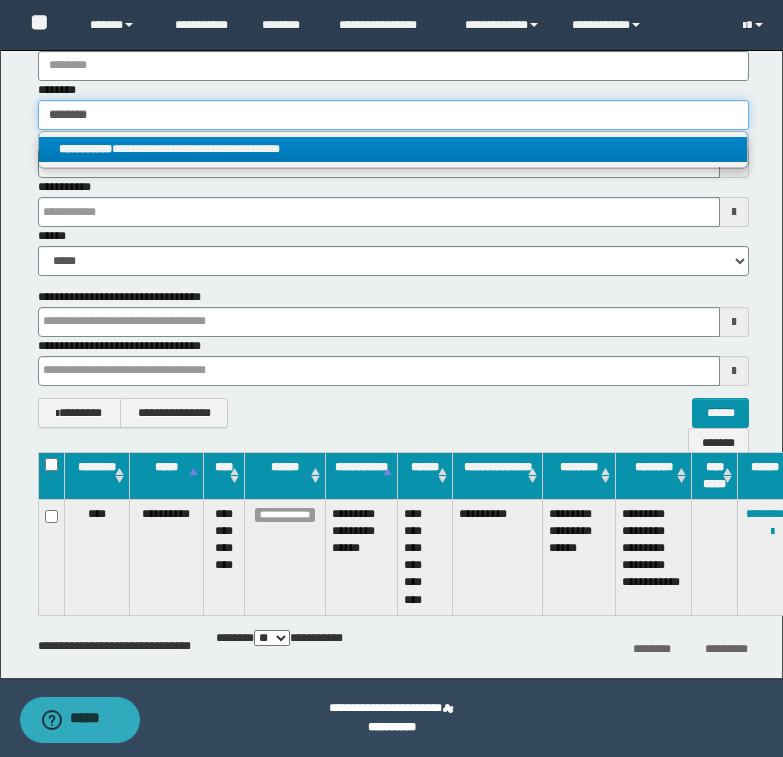 type 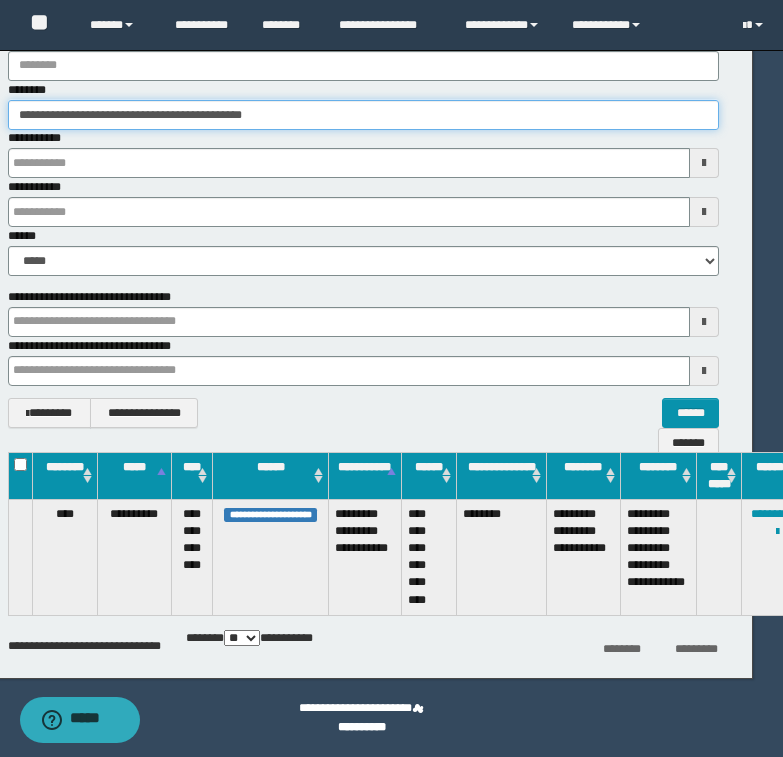 scroll, scrollTop: 149, scrollLeft: 45, axis: both 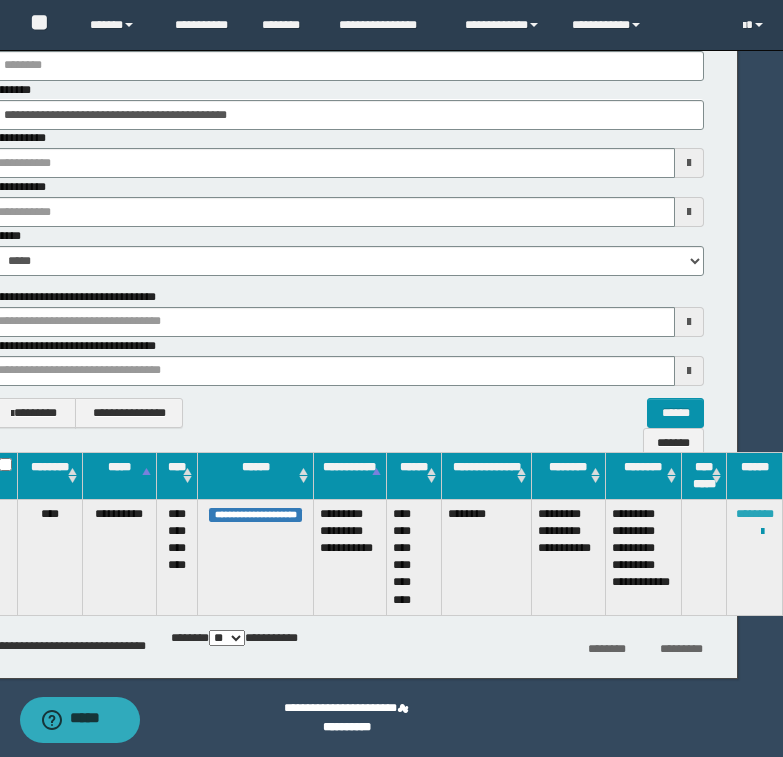 click on "********" at bounding box center [755, 514] 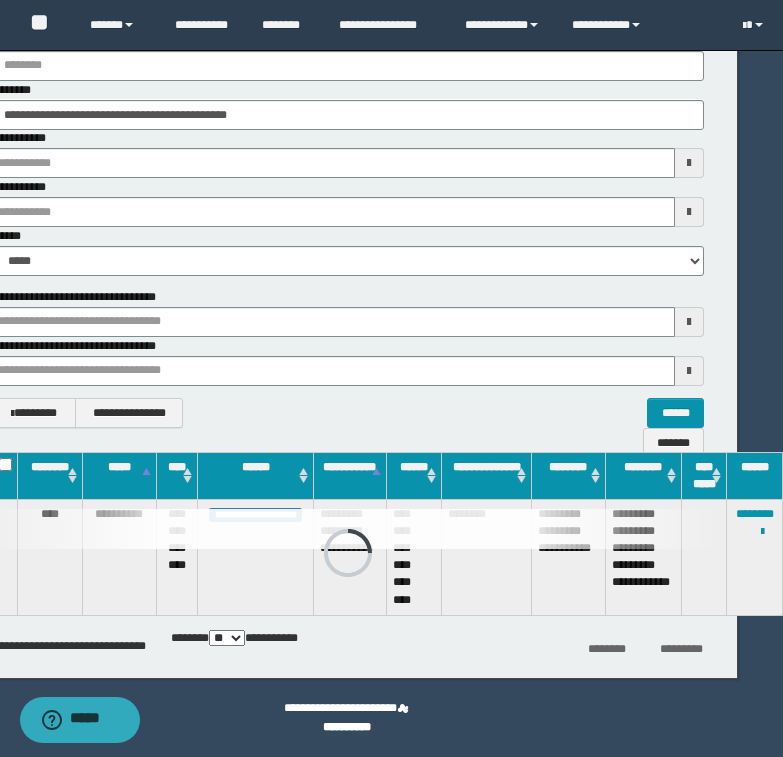 scroll, scrollTop: 149, scrollLeft: 12, axis: both 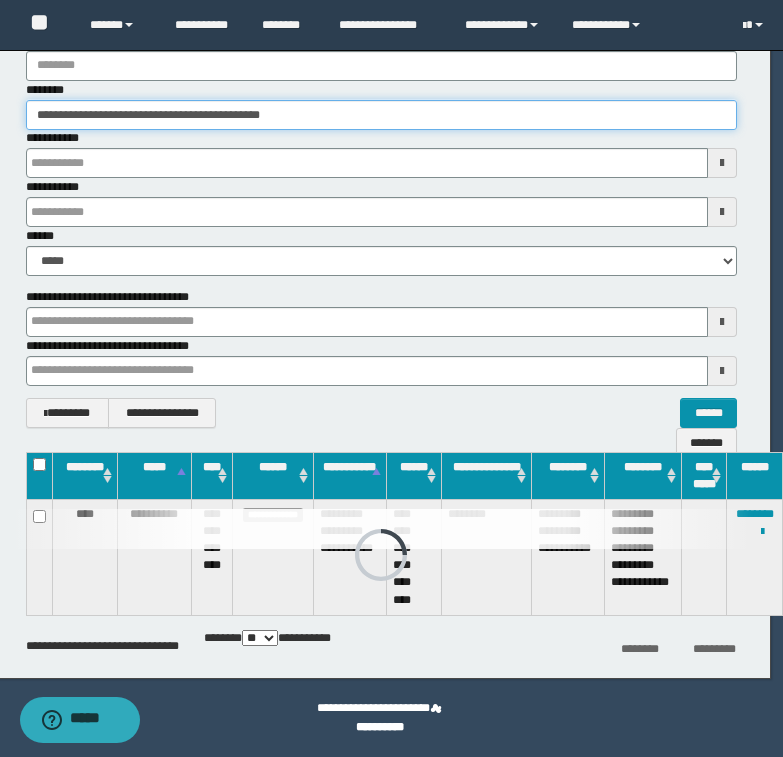 drag, startPoint x: 34, startPoint y: 110, endPoint x: 436, endPoint y: 76, distance: 403.43524 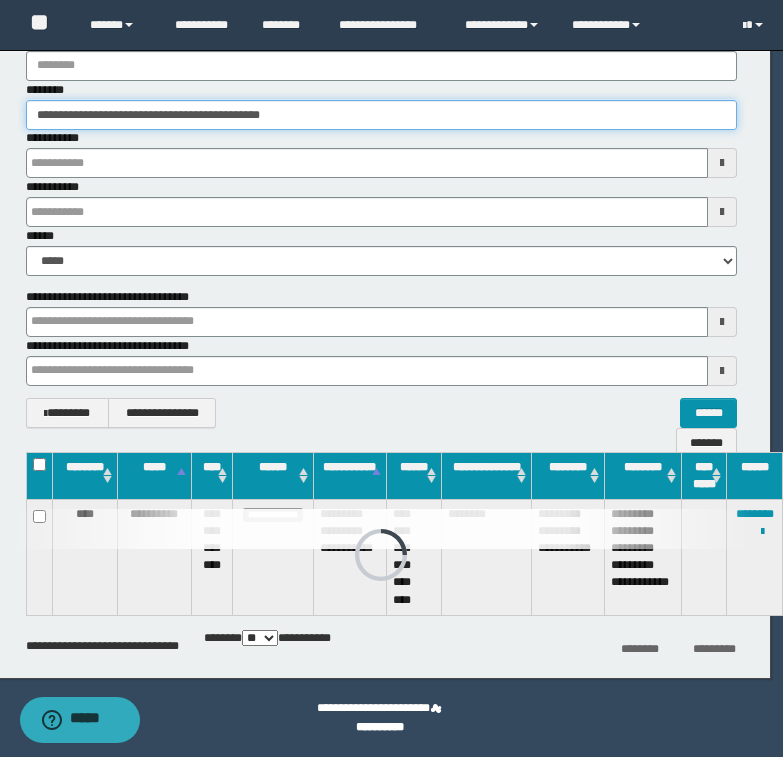 click on "**********" at bounding box center (381, 154) 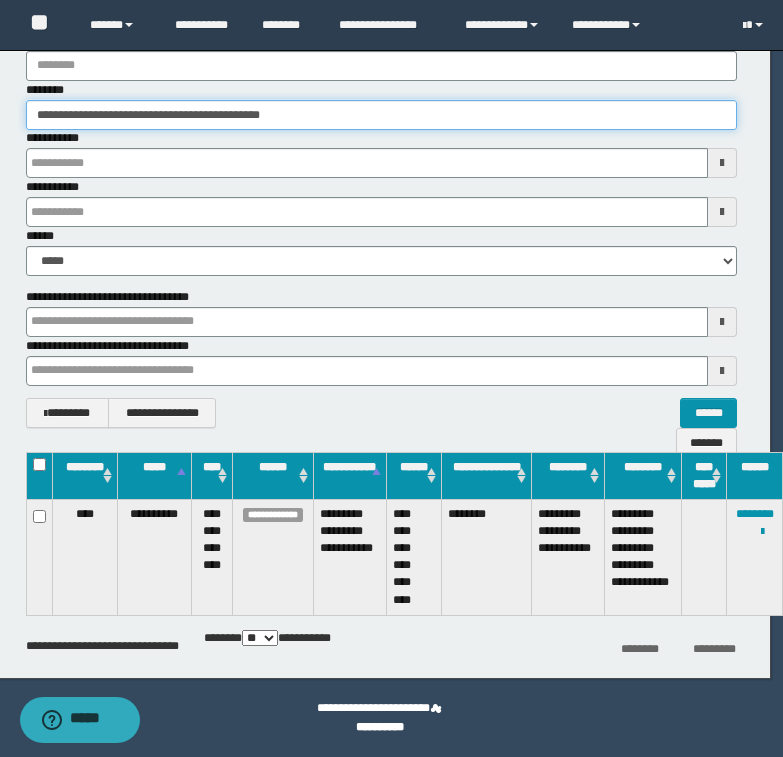 paste 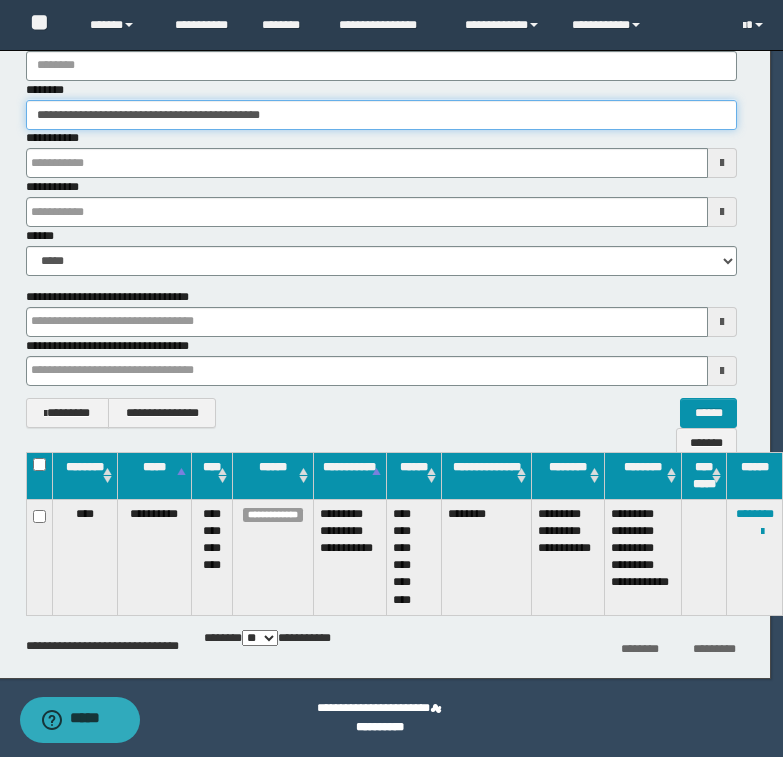 type on "********" 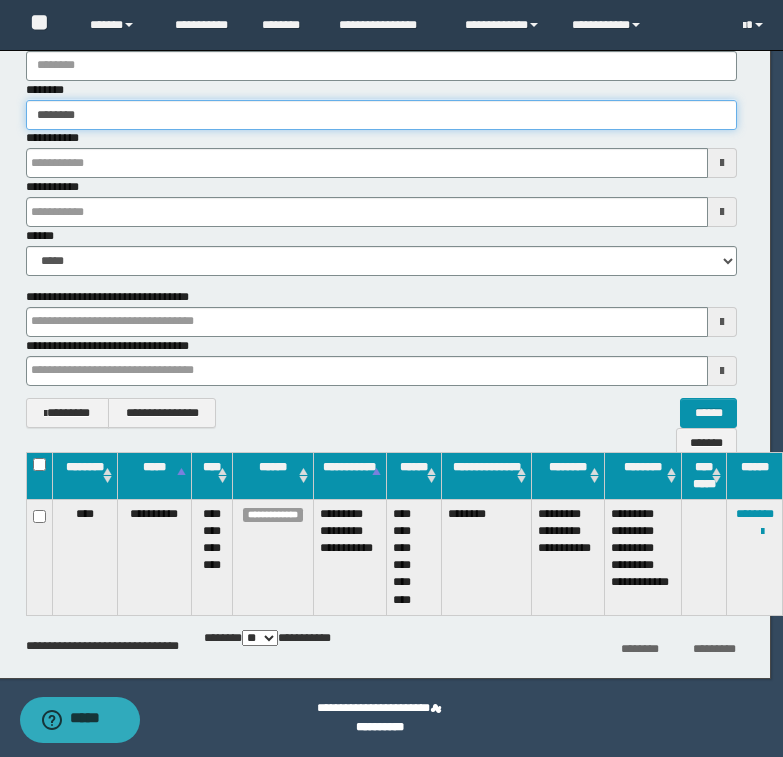 type on "********" 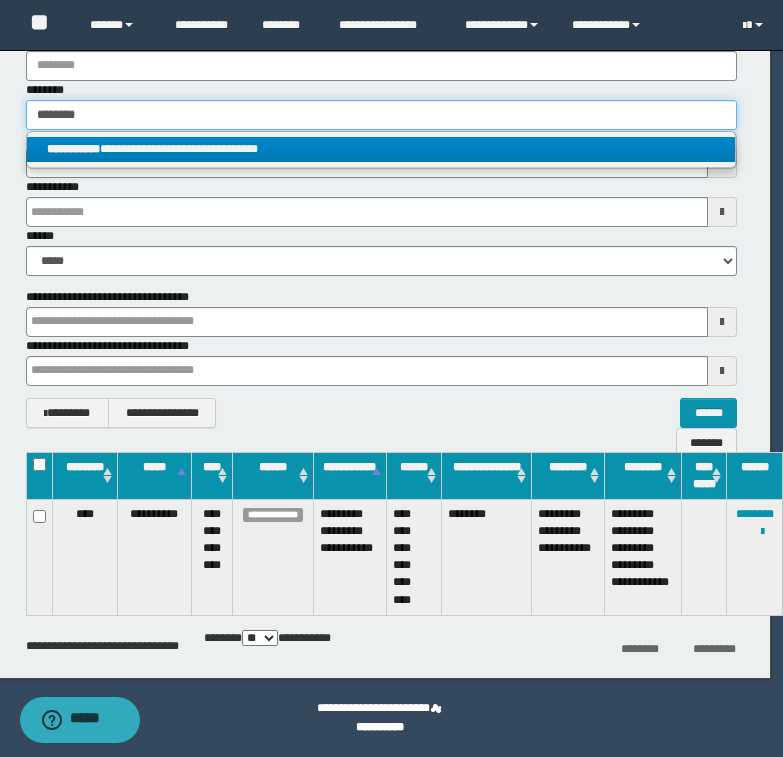 type on "********" 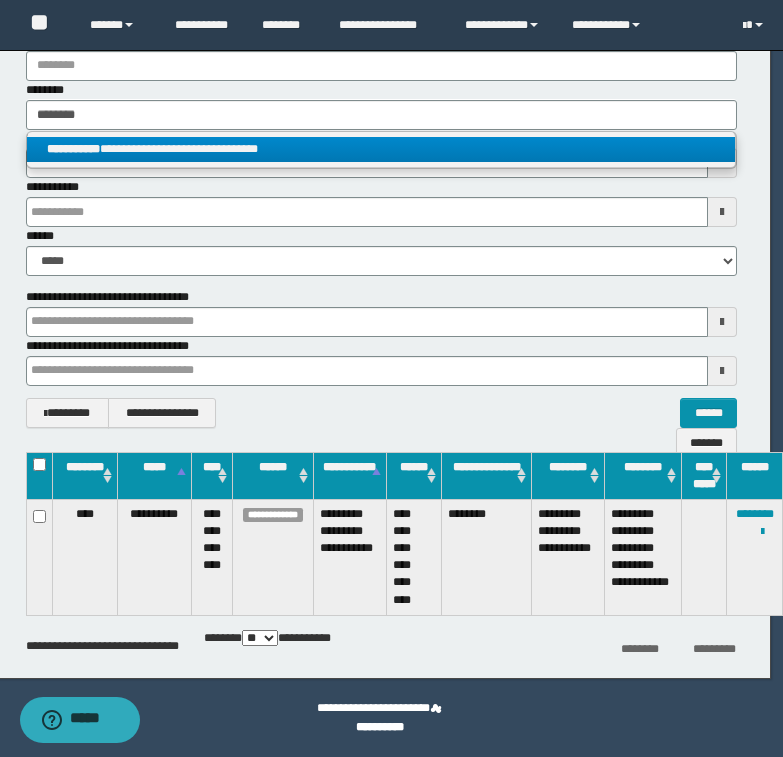 click on "**********" at bounding box center [381, 149] 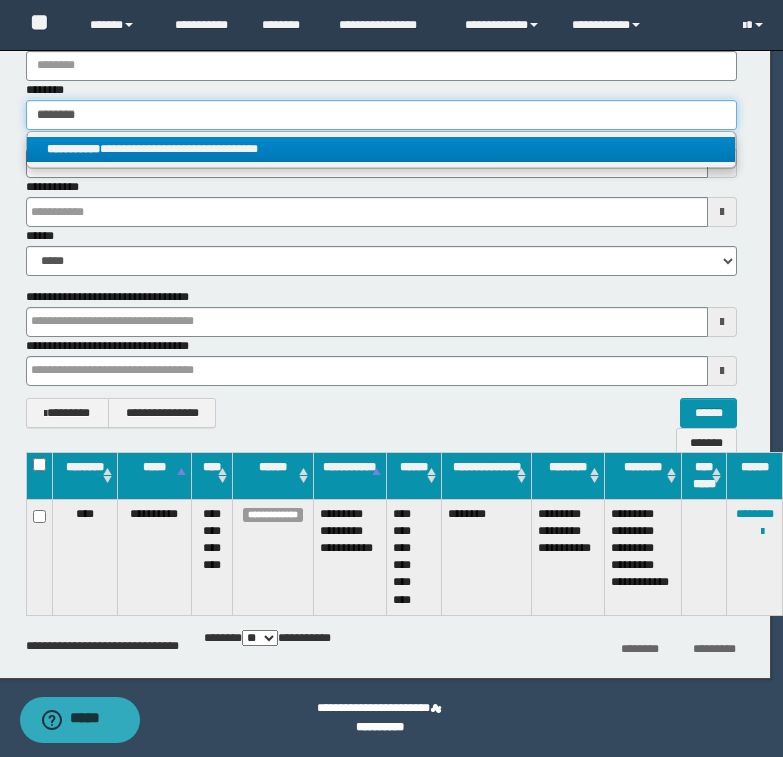 type 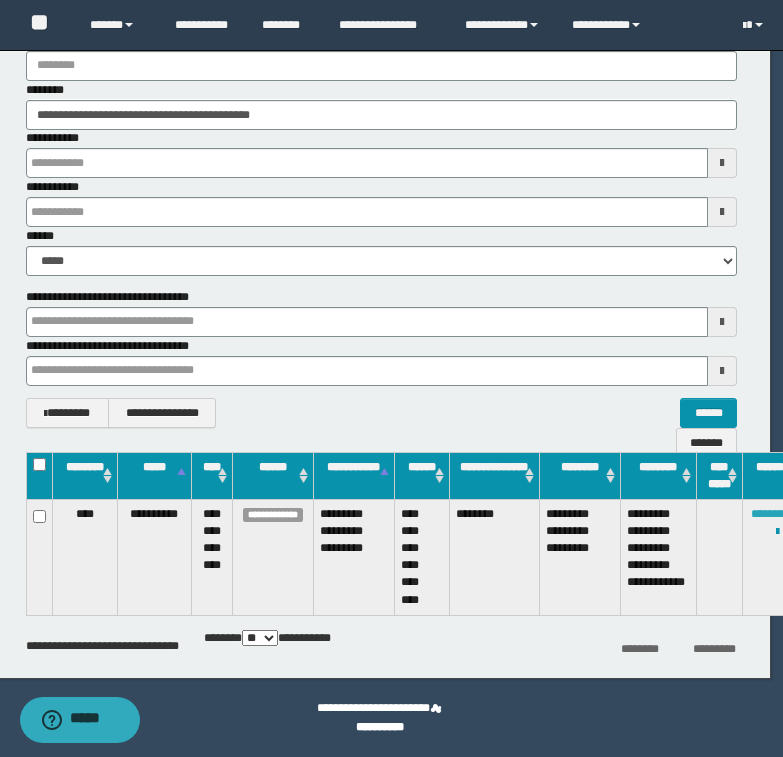 click on "********" at bounding box center (770, 514) 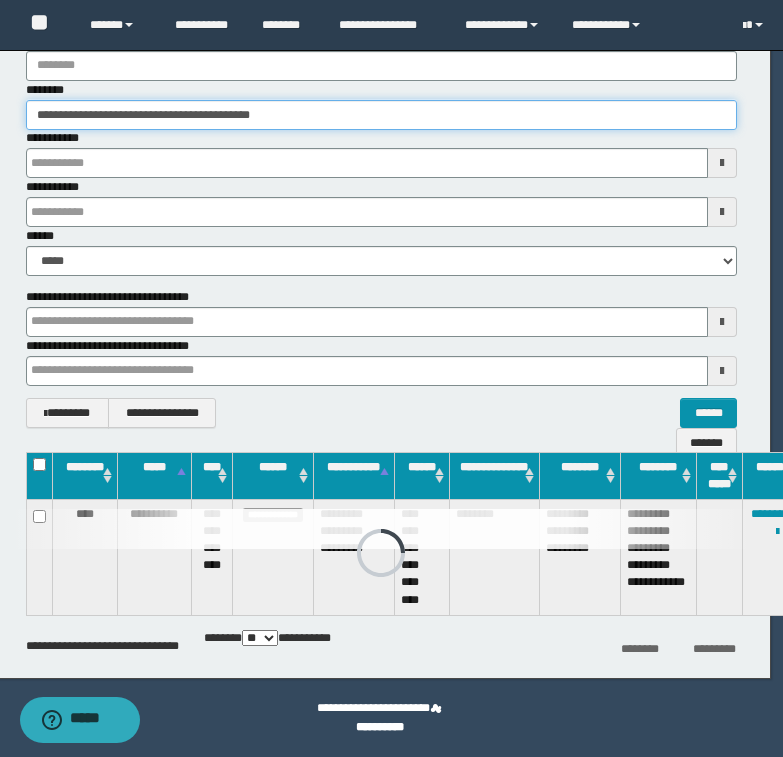 drag, startPoint x: 172, startPoint y: 113, endPoint x: 340, endPoint y: 113, distance: 168 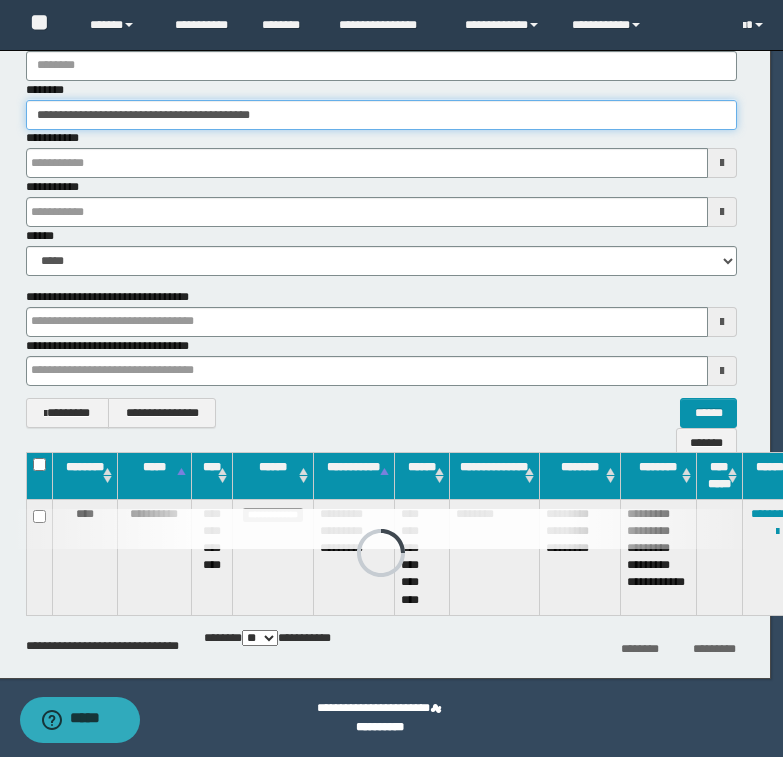 click on "**********" at bounding box center [381, 115] 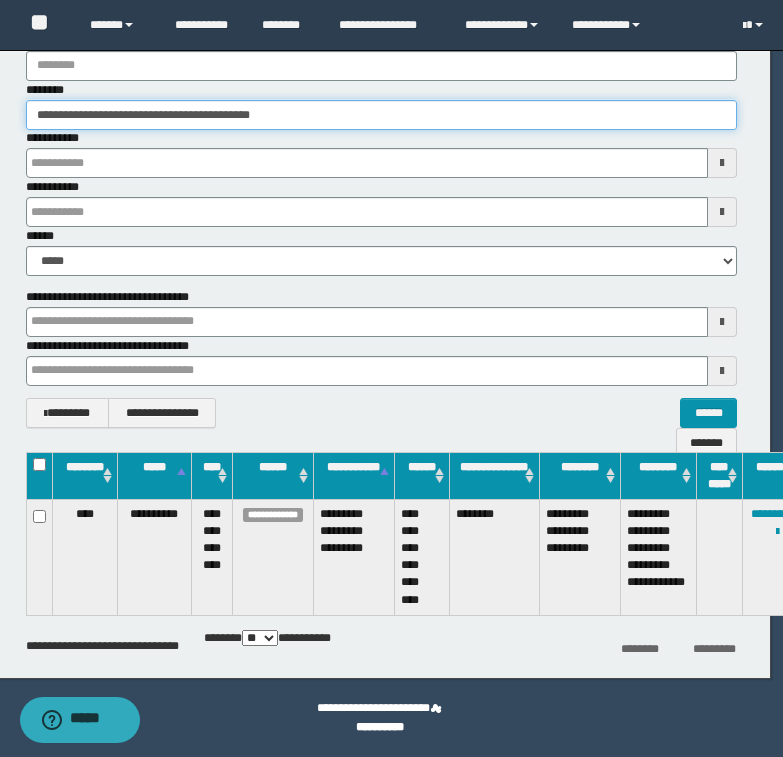 paste 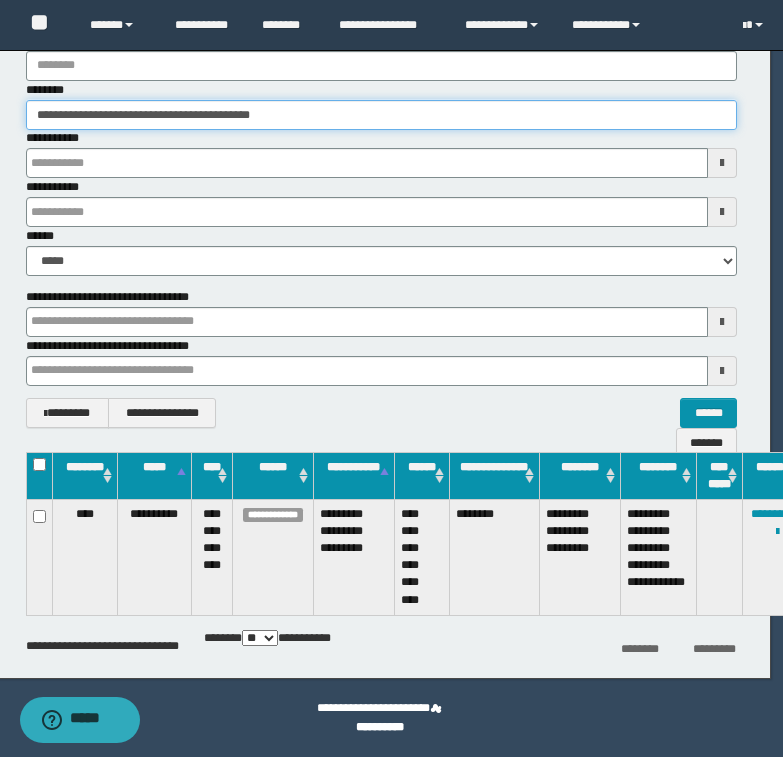 type on "********" 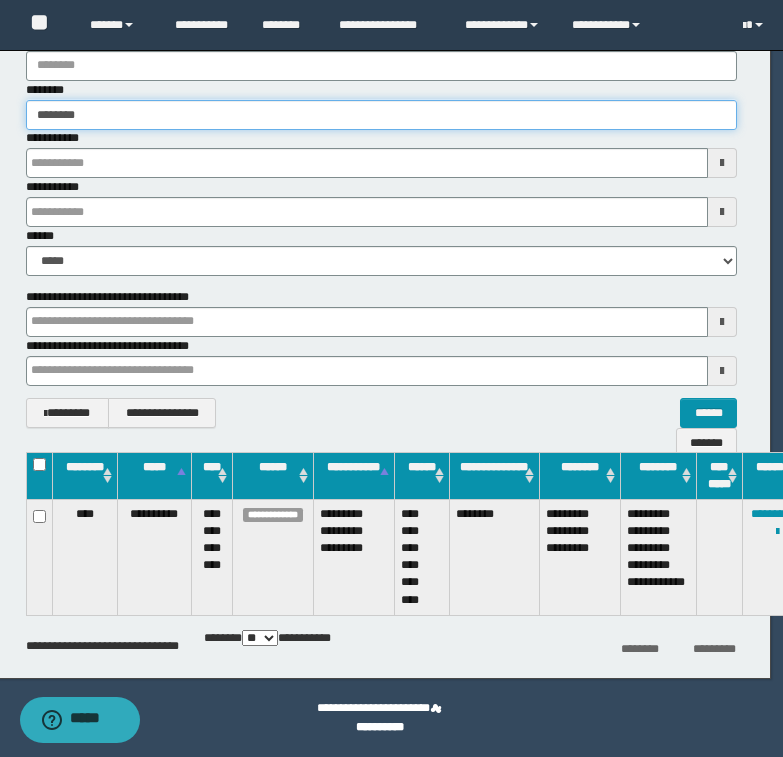 type on "********" 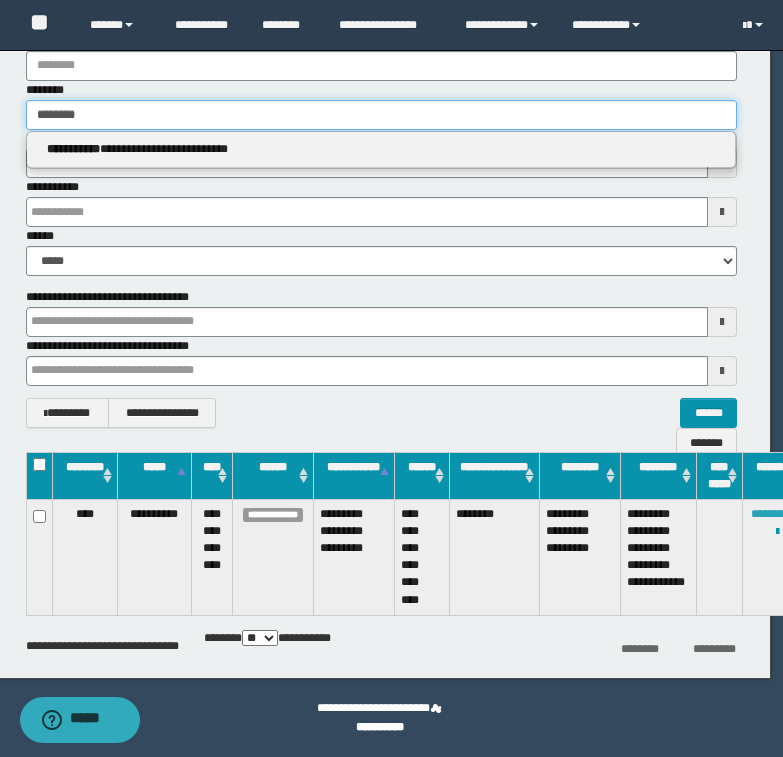 type on "********" 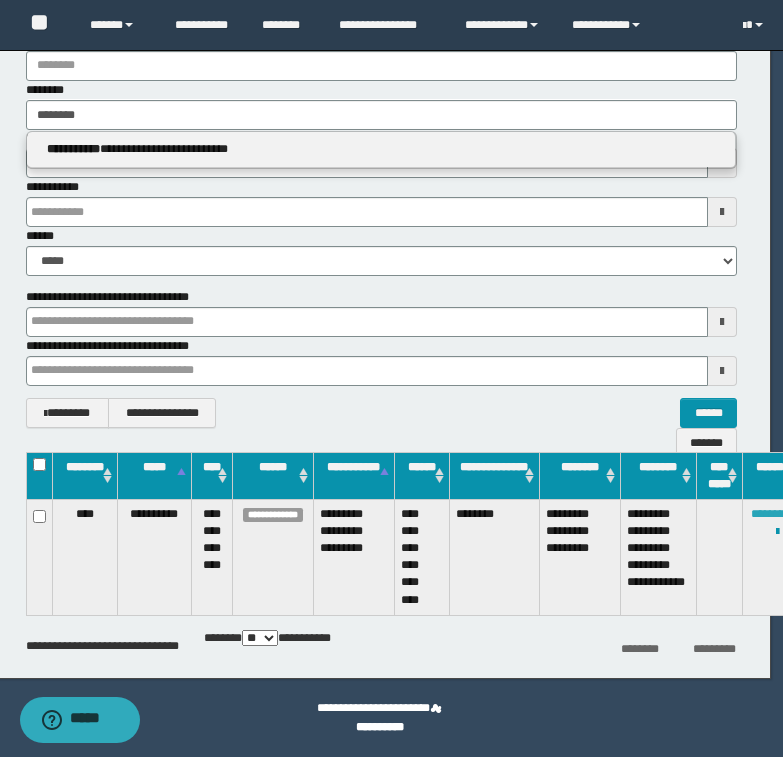 click on "********" at bounding box center [770, 514] 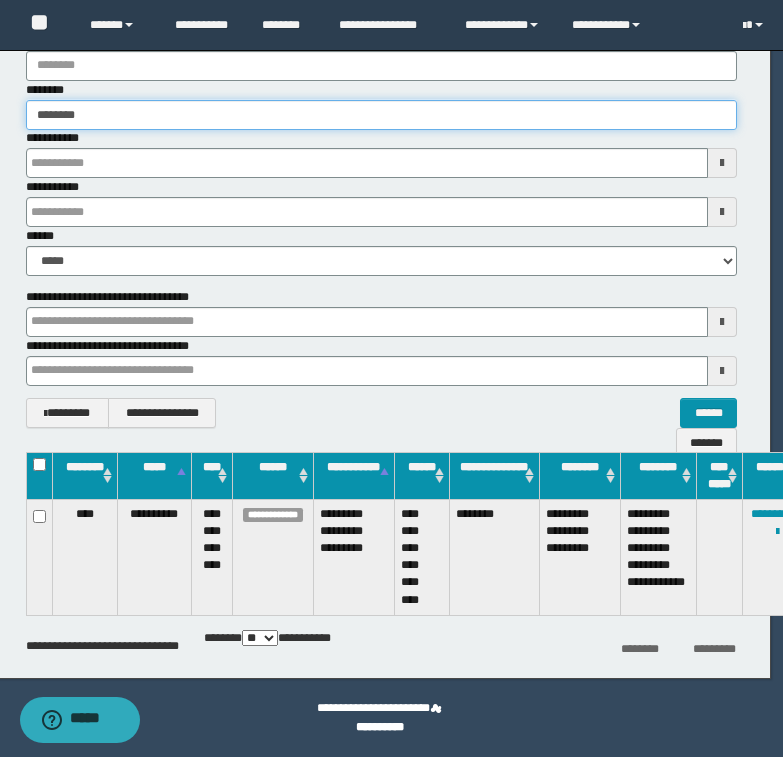 type on "********" 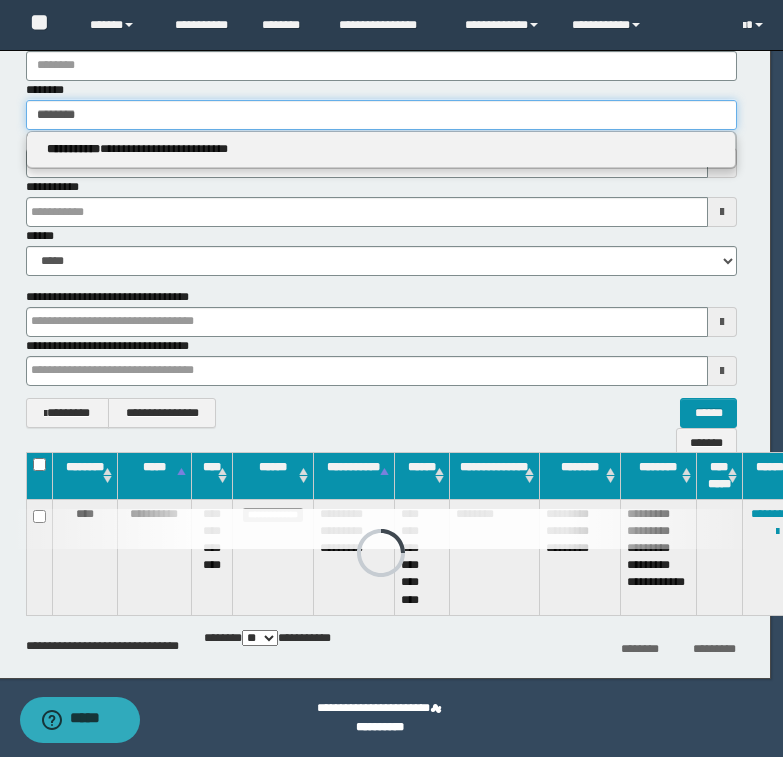 drag, startPoint x: 36, startPoint y: 112, endPoint x: 97, endPoint y: 111, distance: 61.008198 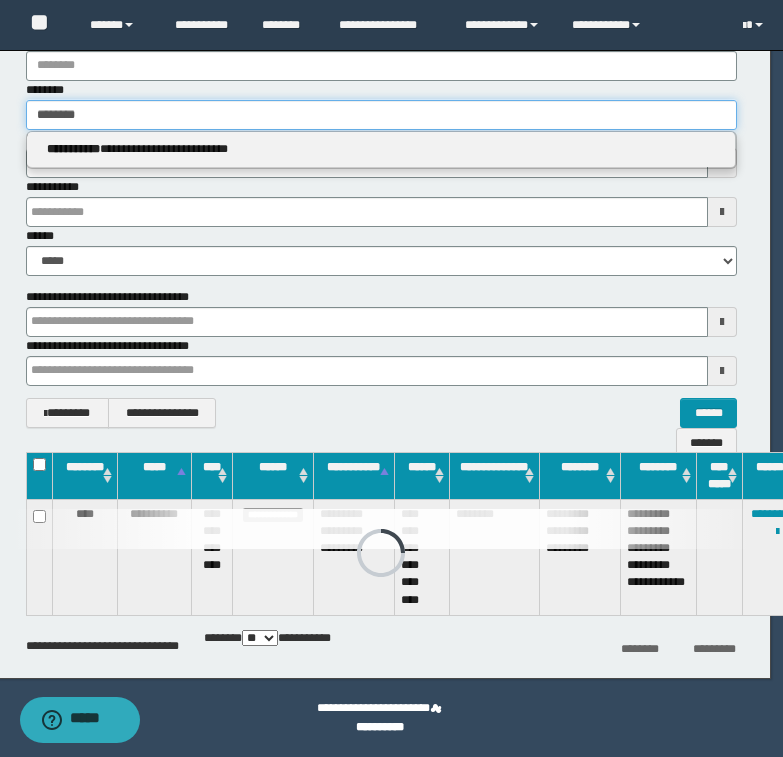 click on "********" at bounding box center [381, 115] 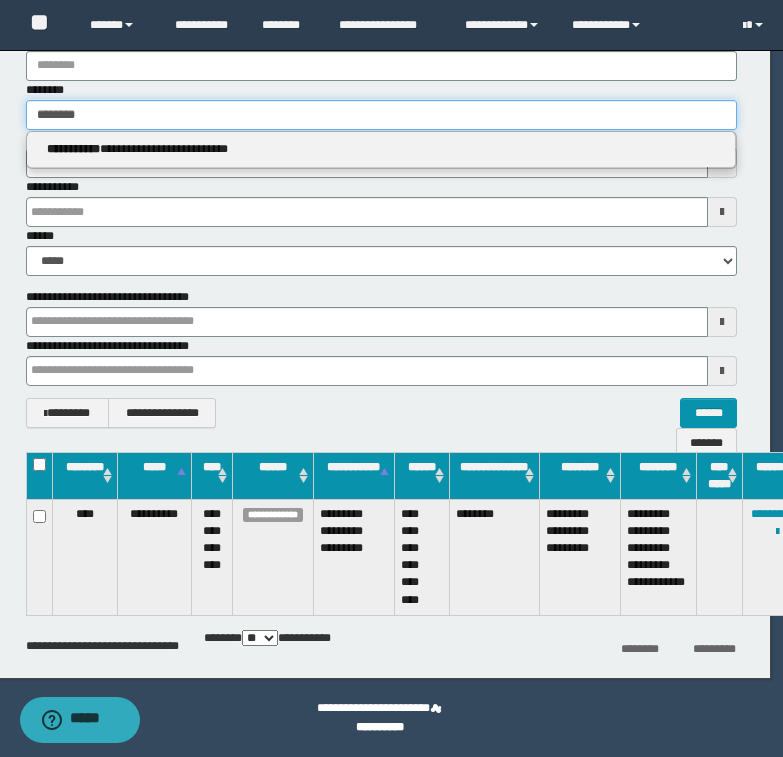 paste 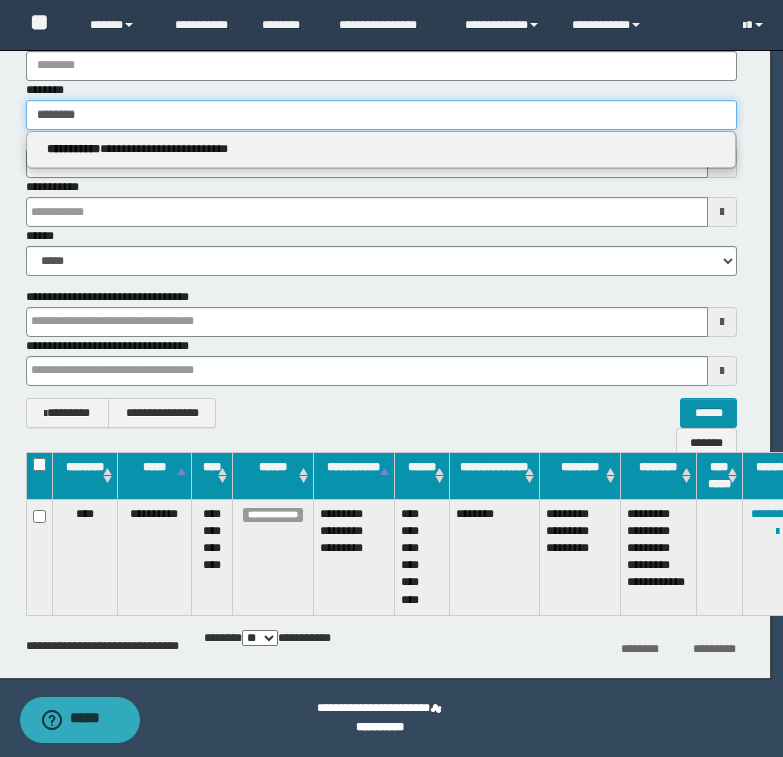 type 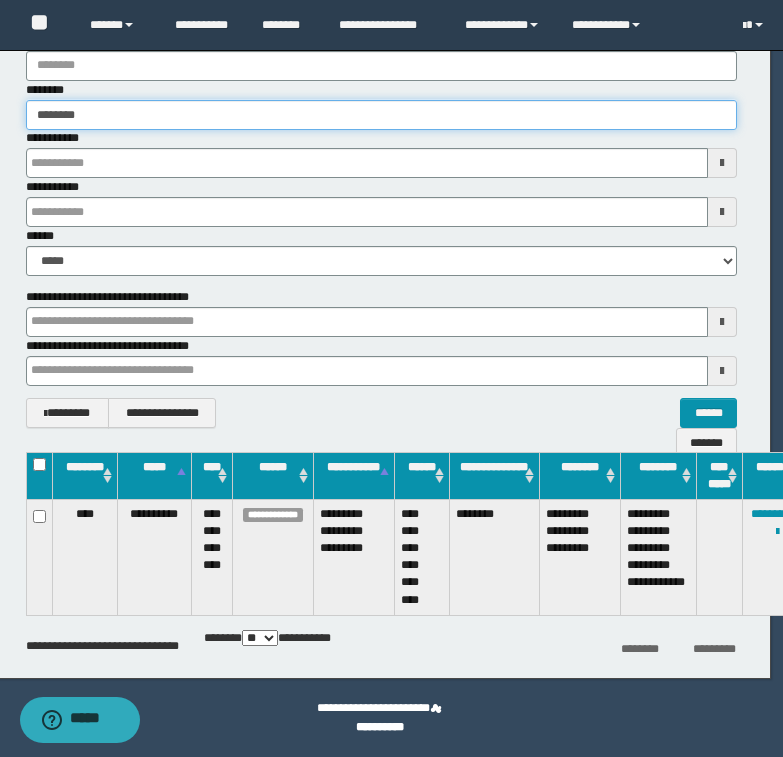 type on "********" 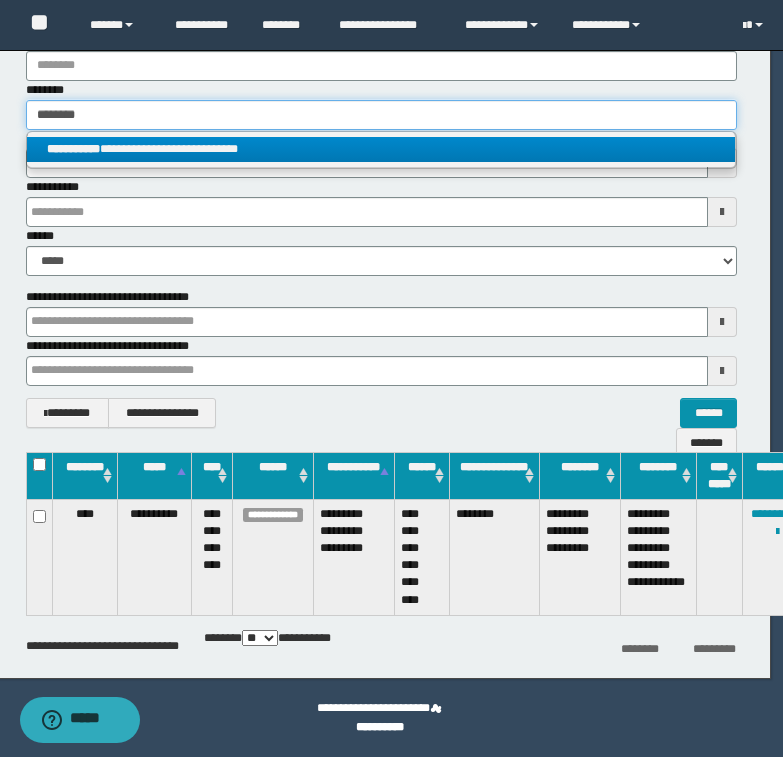 type on "********" 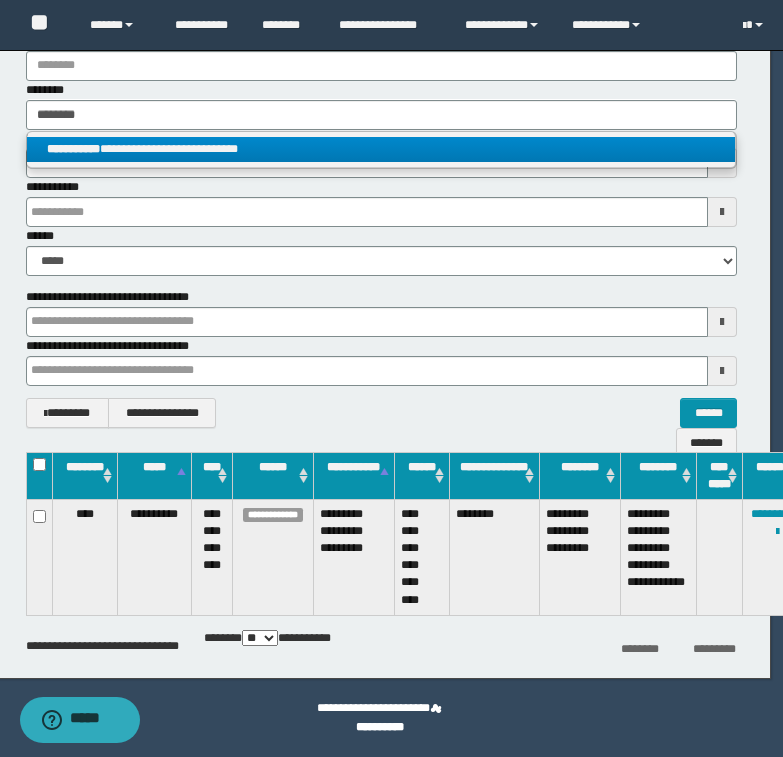 click on "**********" at bounding box center (381, 149) 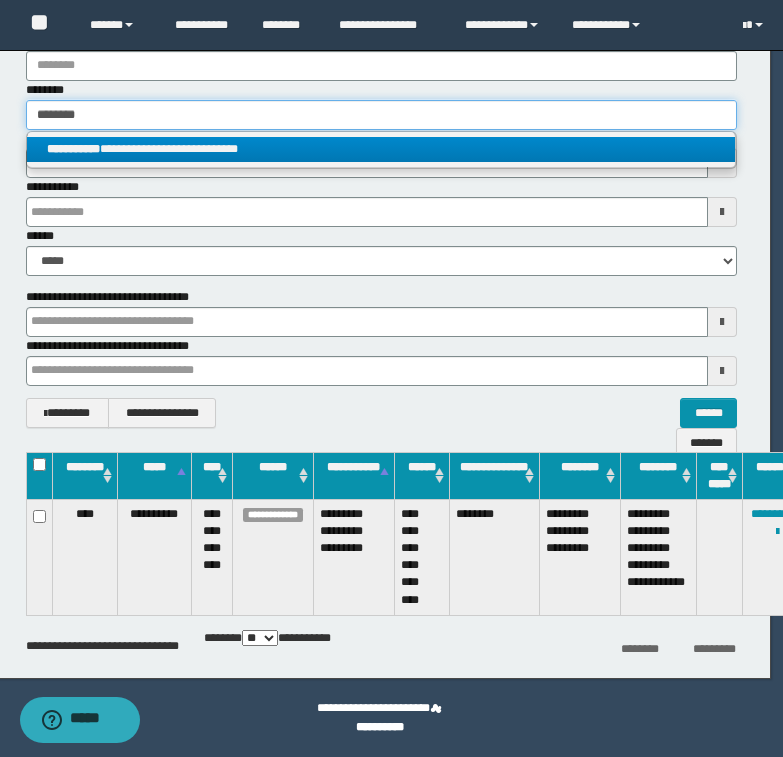 type 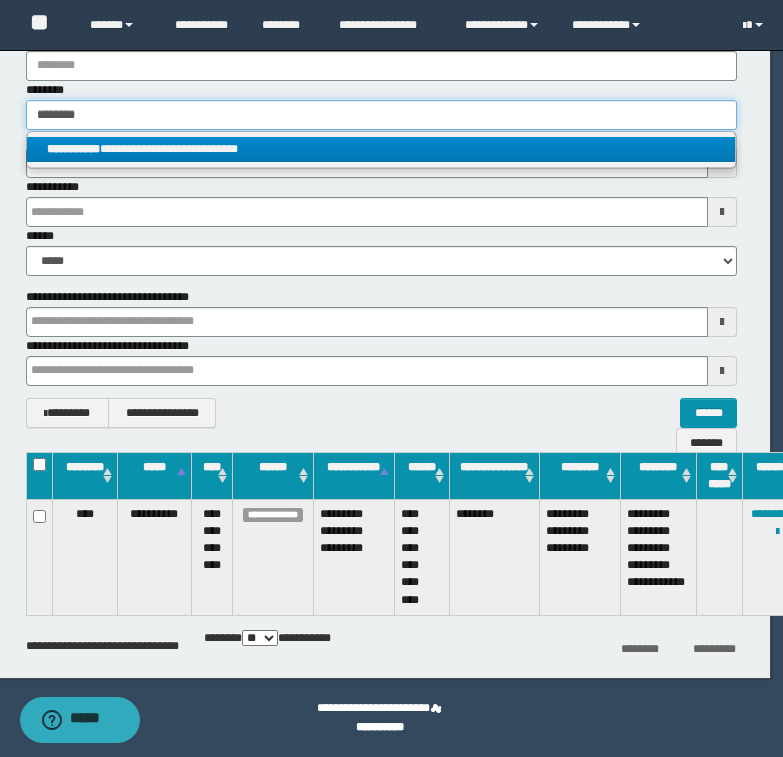 type on "**********" 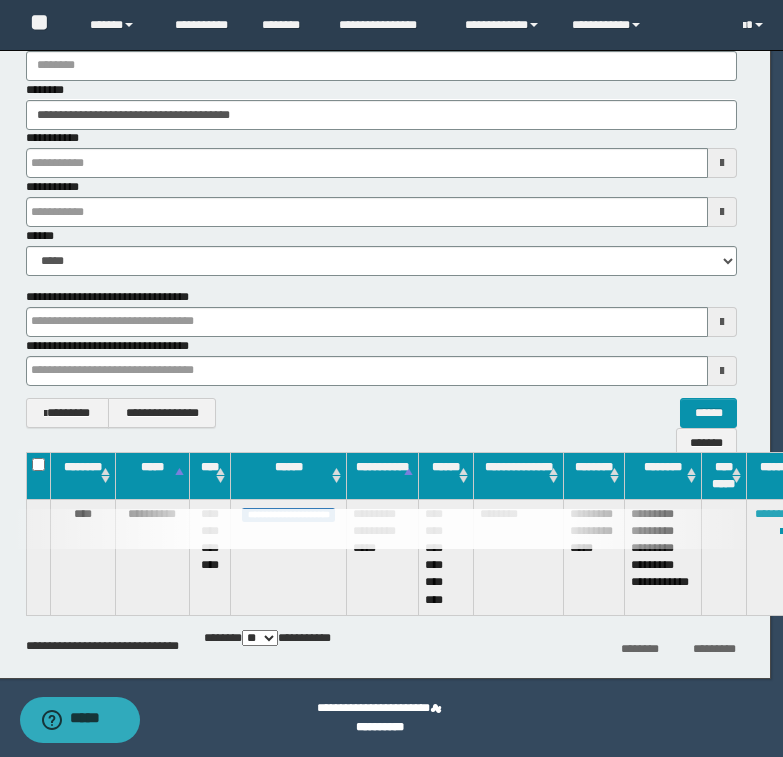 click on "********" at bounding box center (774, 514) 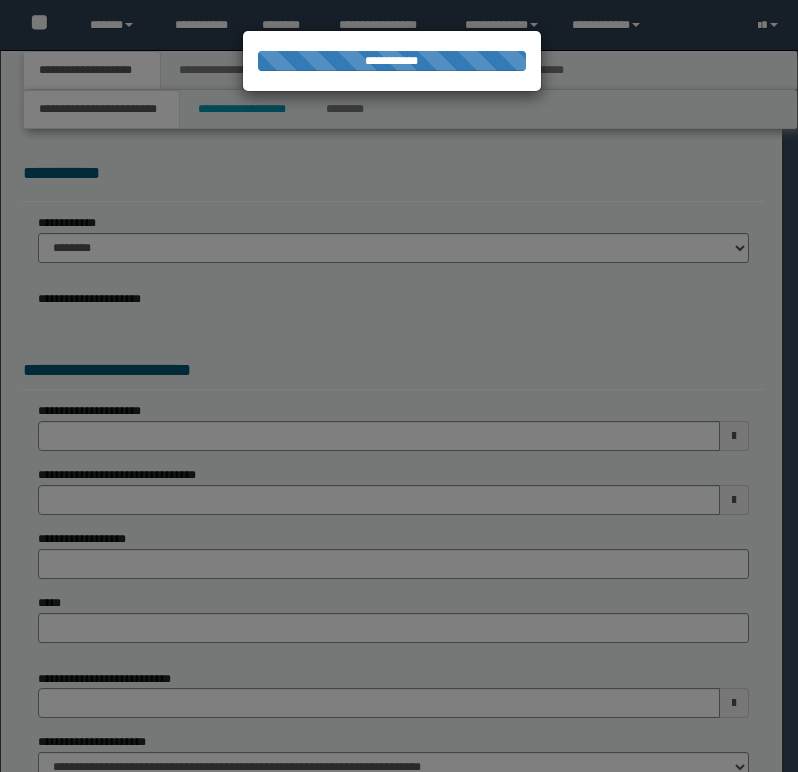 scroll, scrollTop: 0, scrollLeft: 0, axis: both 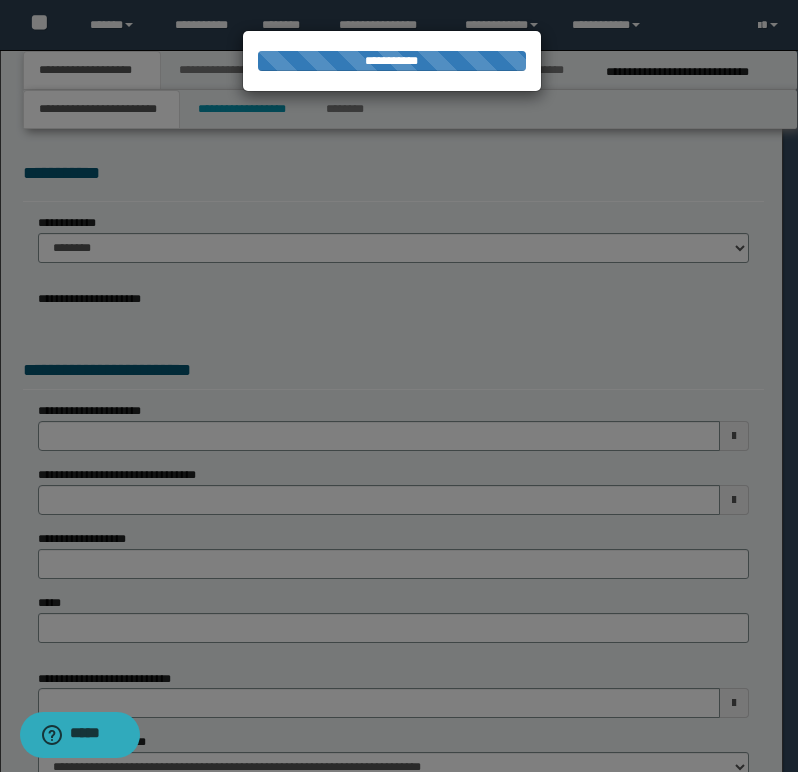 select on "*" 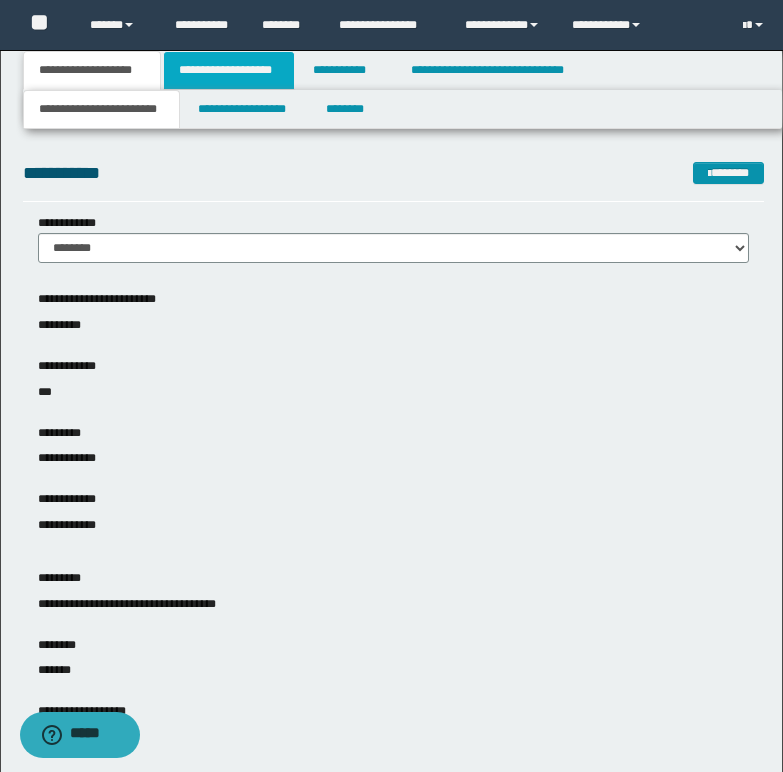 click on "**********" at bounding box center (229, 70) 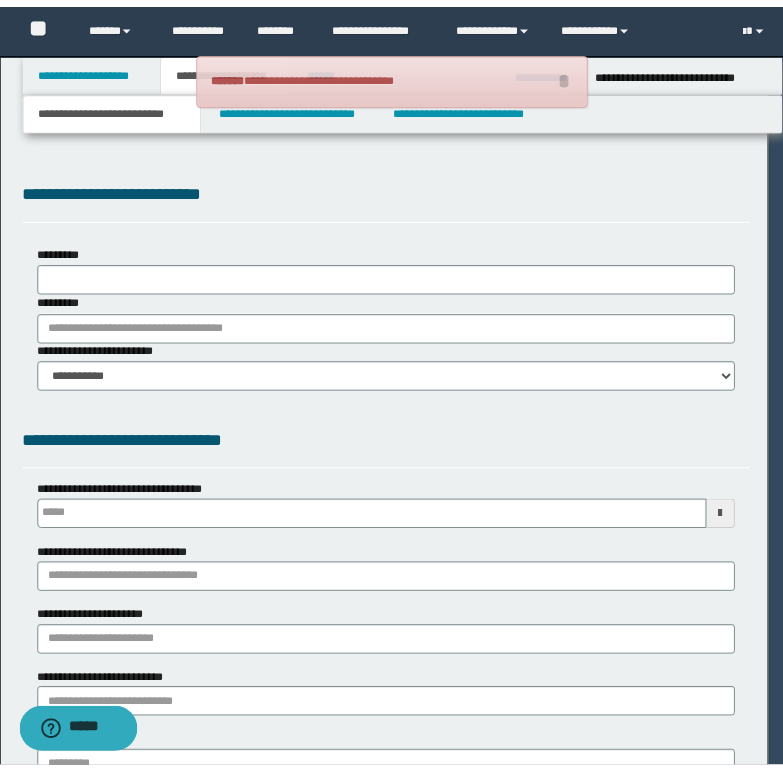 scroll, scrollTop: 0, scrollLeft: 0, axis: both 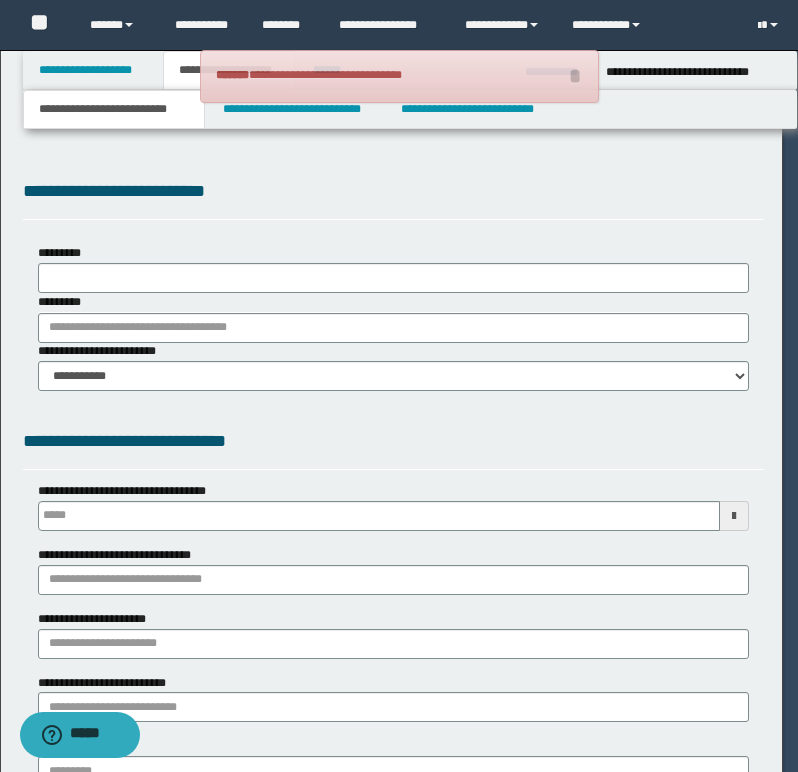 type 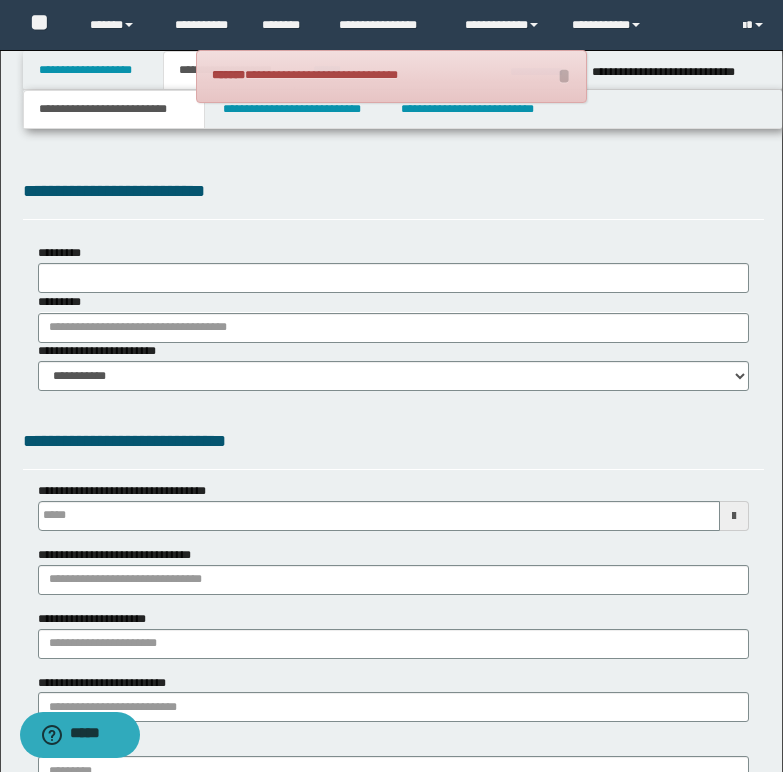type on "**********" 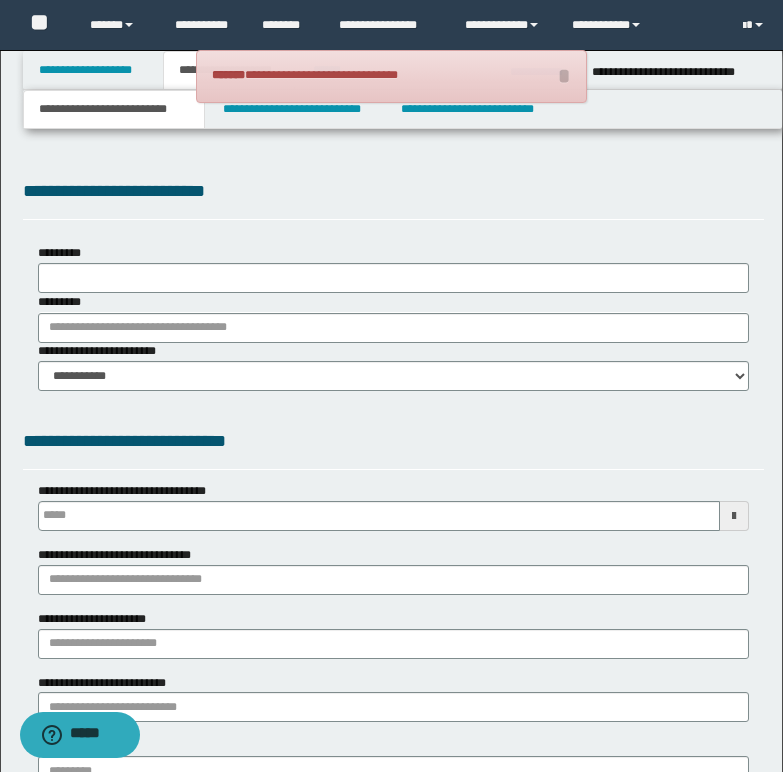 select on "*" 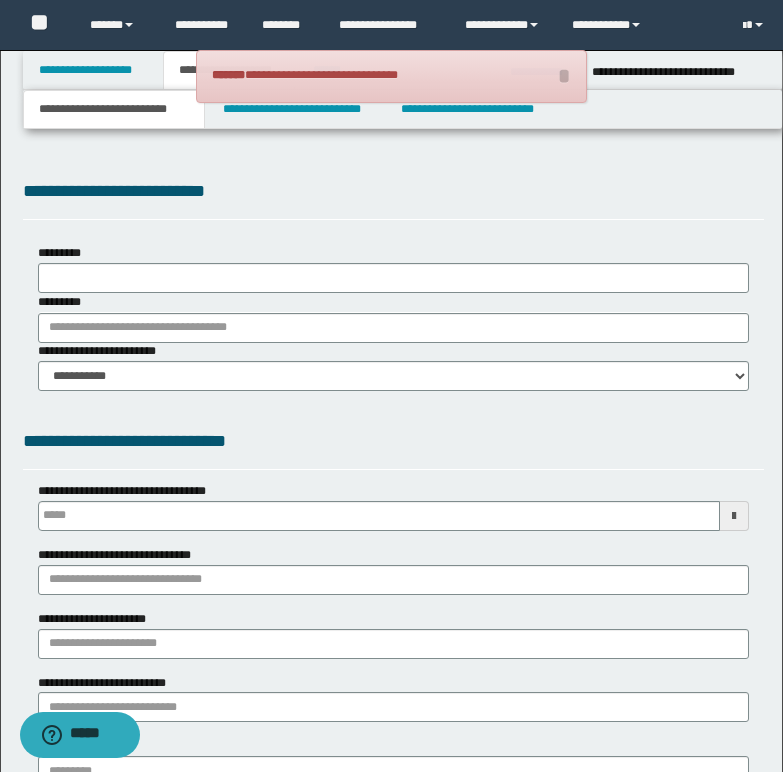 select on "*" 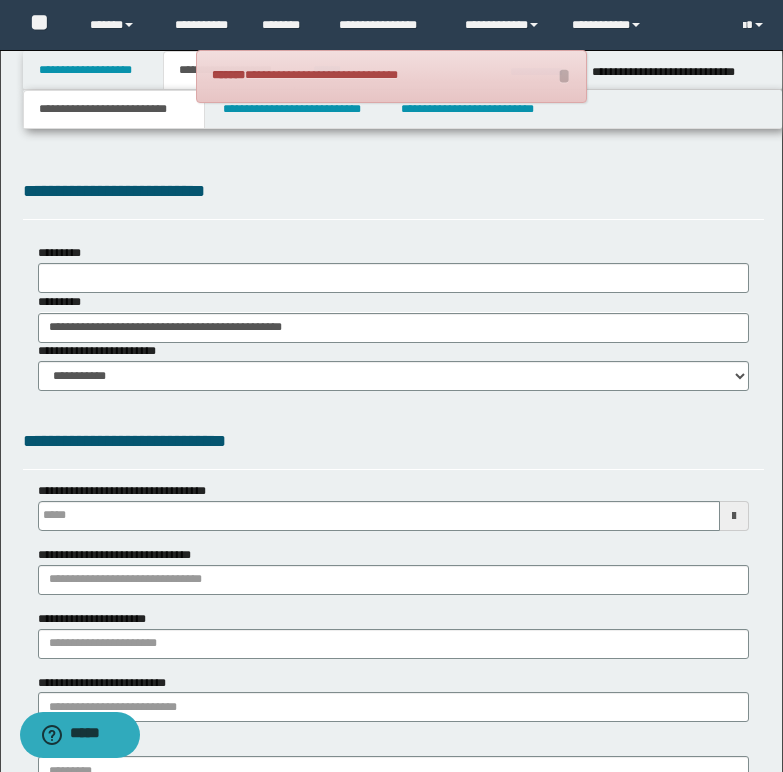 type 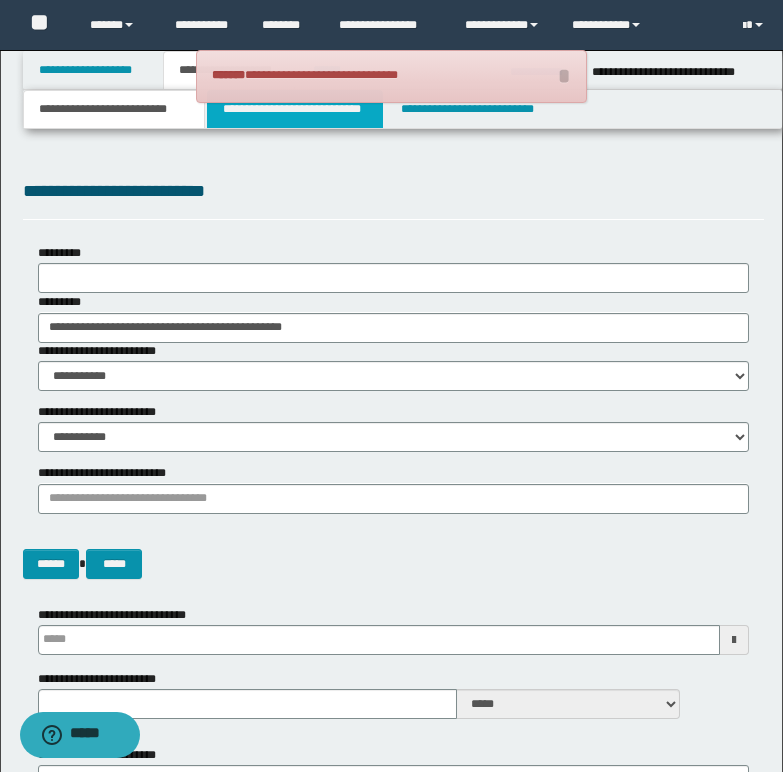 click on "**********" at bounding box center [295, 109] 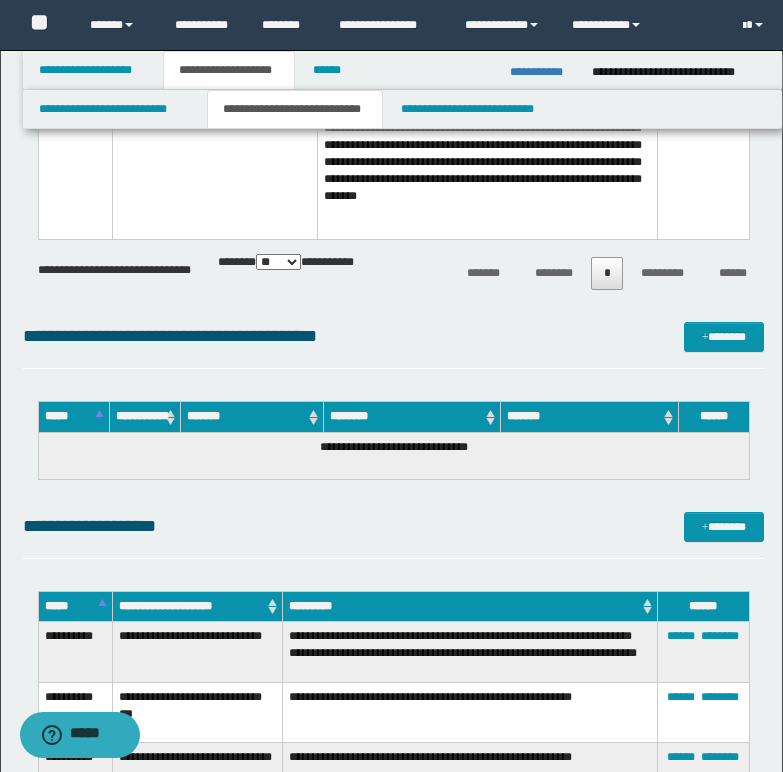 scroll, scrollTop: 1300, scrollLeft: 0, axis: vertical 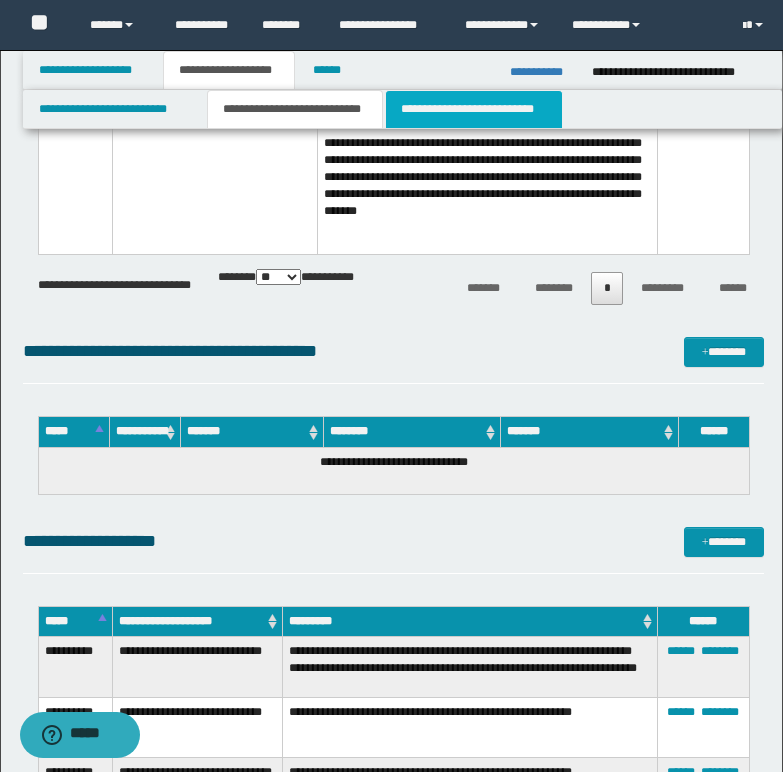 click on "**********" at bounding box center (474, 109) 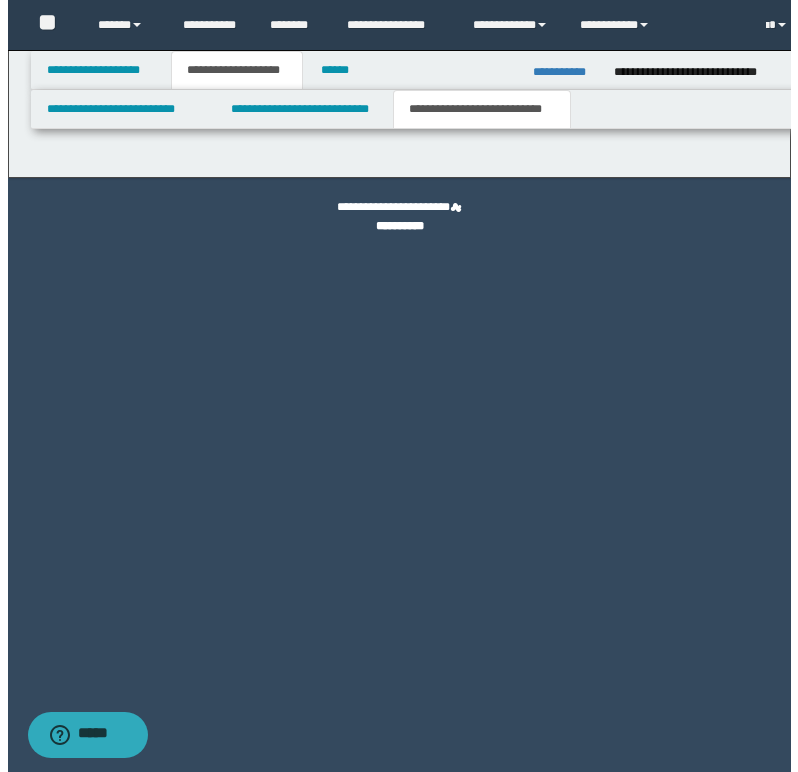 scroll, scrollTop: 0, scrollLeft: 0, axis: both 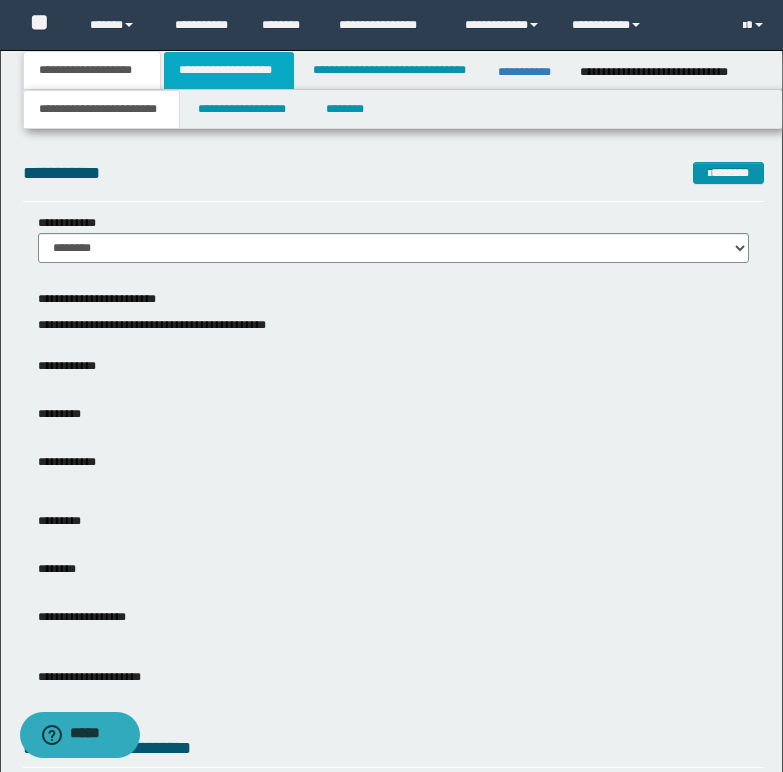 click on "**********" at bounding box center (229, 70) 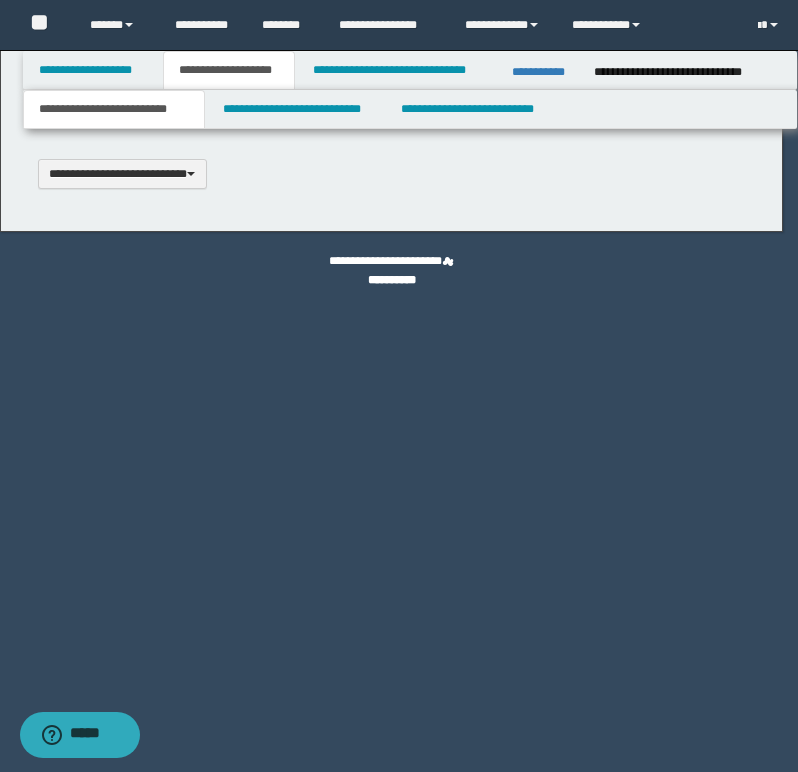 scroll, scrollTop: 0, scrollLeft: 0, axis: both 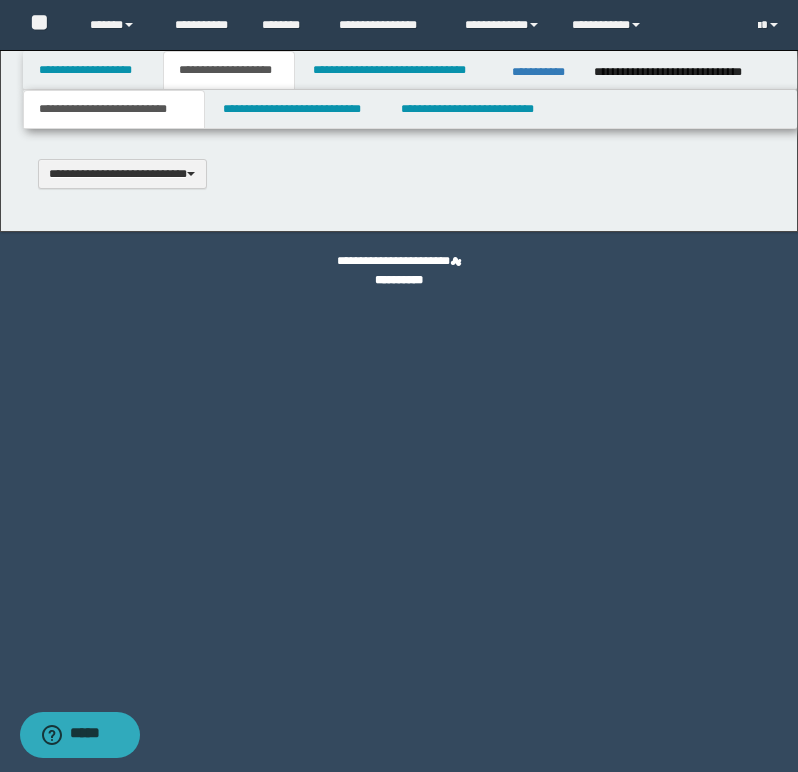 type 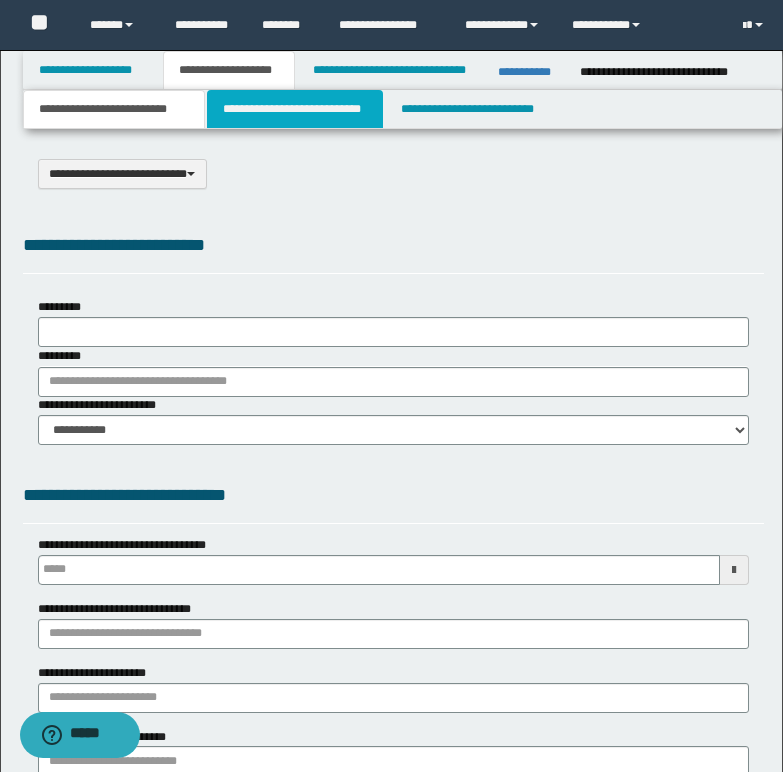 click on "**********" at bounding box center [295, 109] 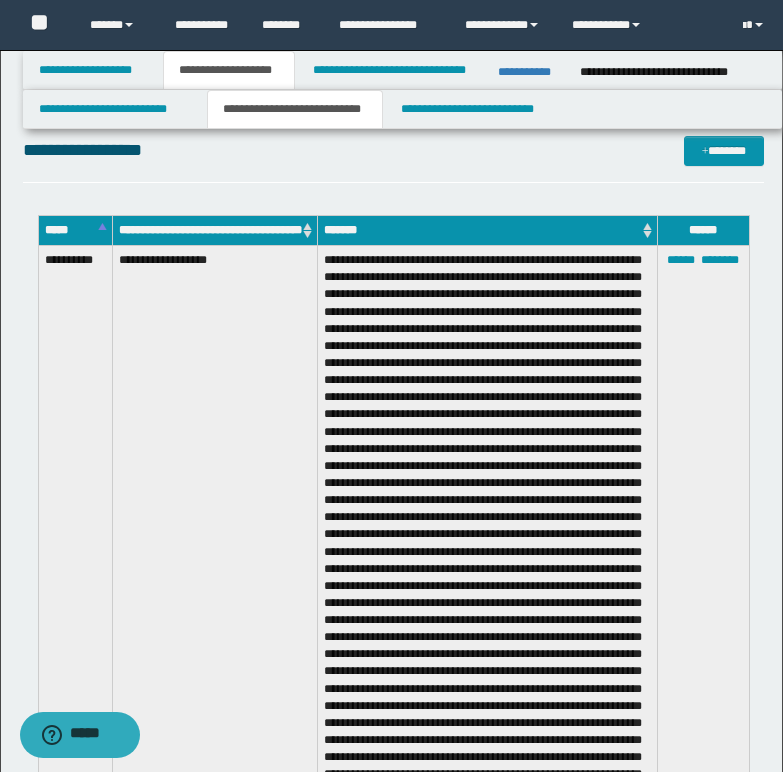 scroll, scrollTop: 600, scrollLeft: 0, axis: vertical 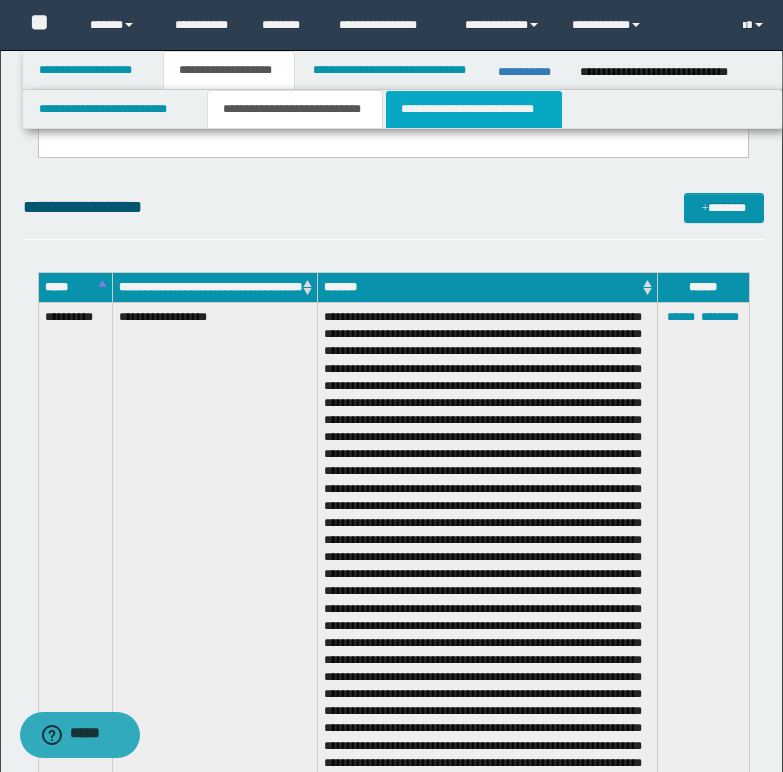 click on "**********" at bounding box center (474, 109) 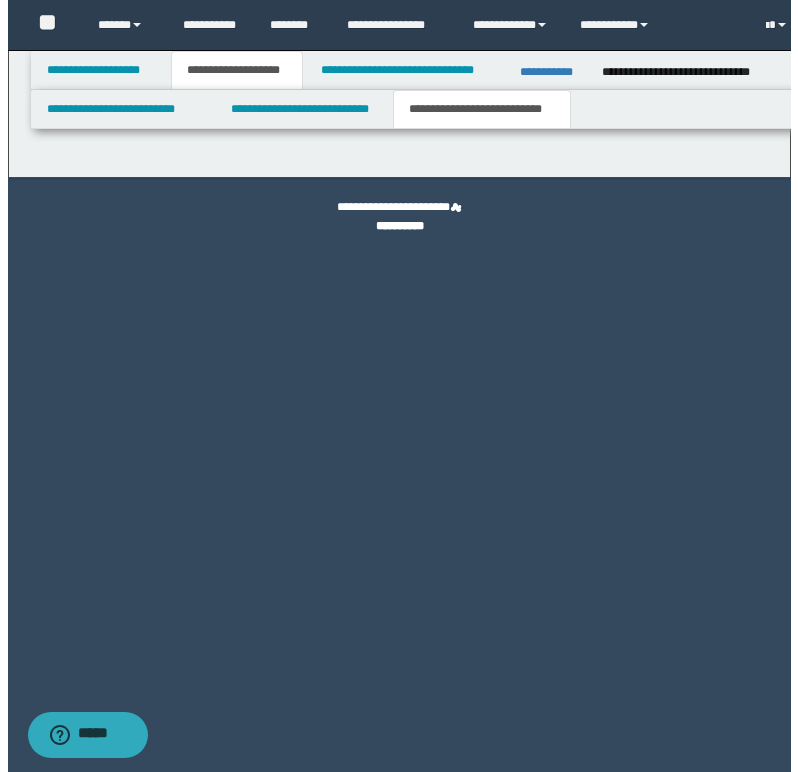 scroll, scrollTop: 0, scrollLeft: 0, axis: both 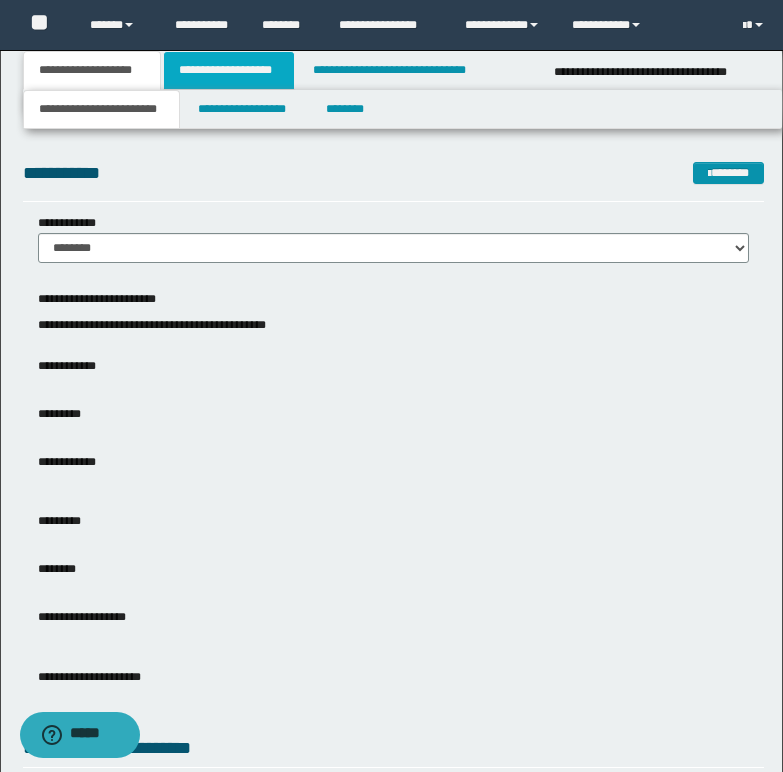 click on "**********" at bounding box center (229, 70) 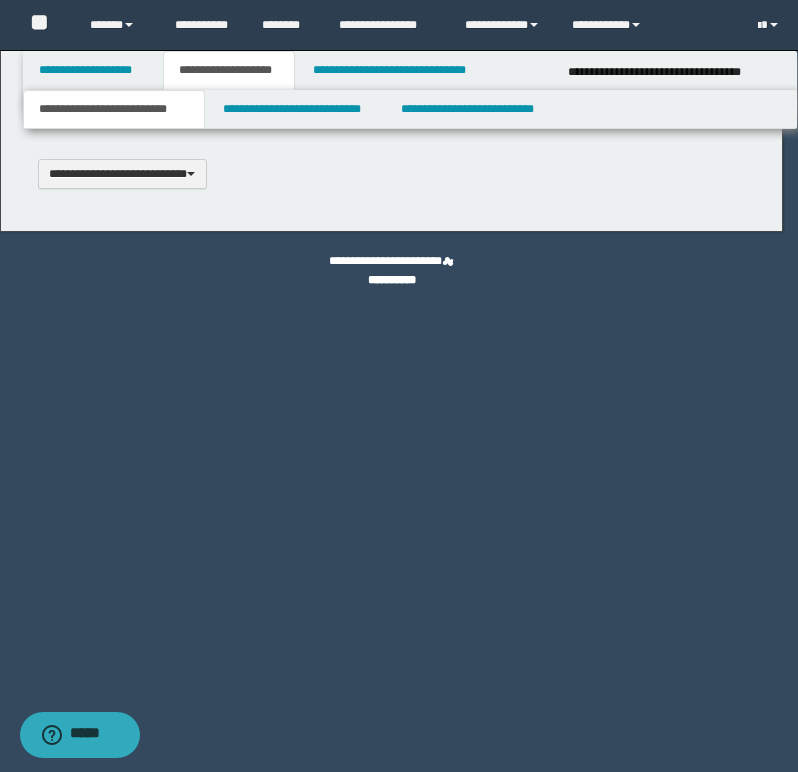 scroll, scrollTop: 0, scrollLeft: 0, axis: both 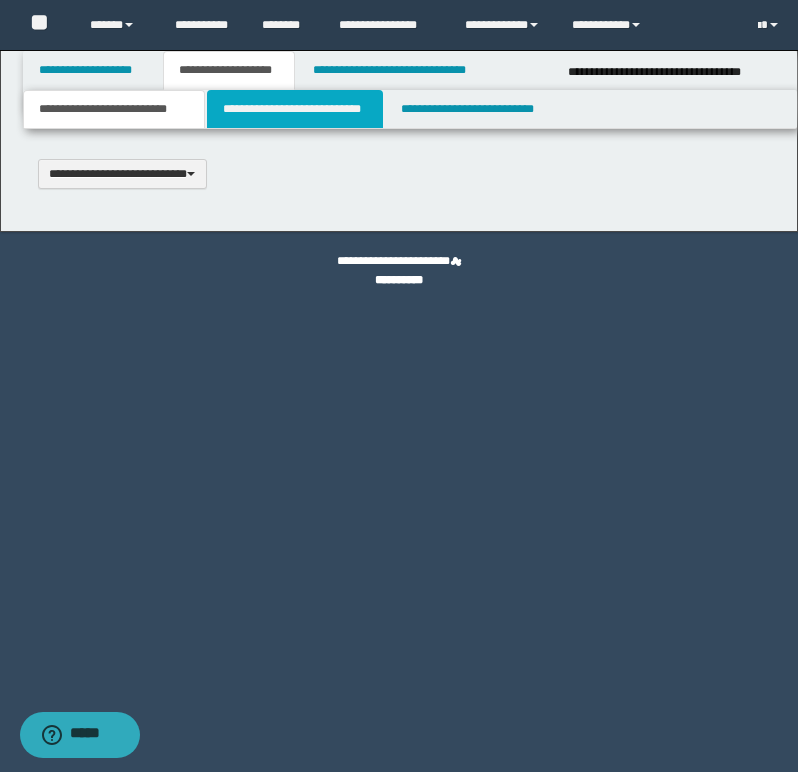 click on "**********" at bounding box center (295, 109) 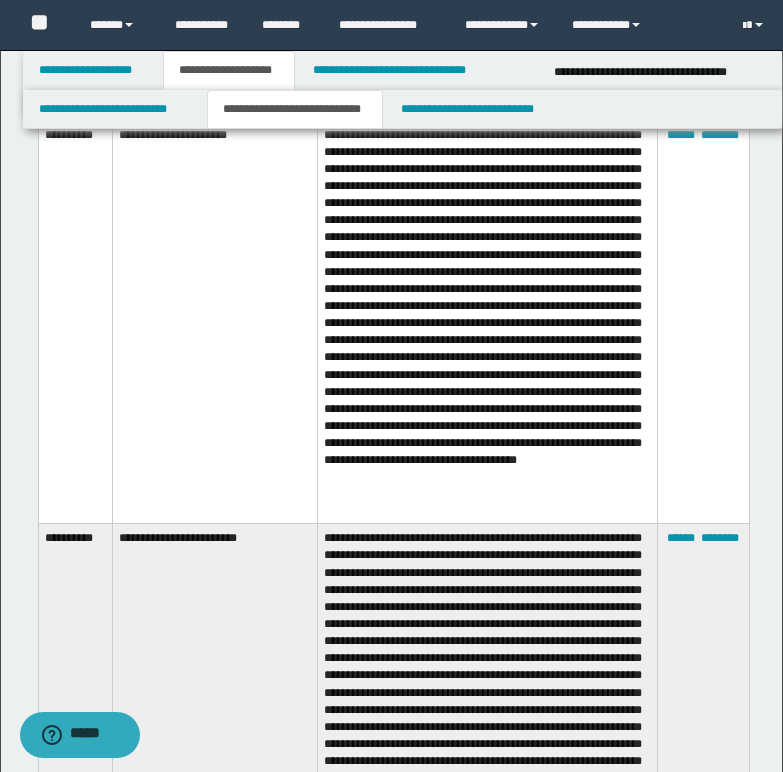 scroll, scrollTop: 1400, scrollLeft: 0, axis: vertical 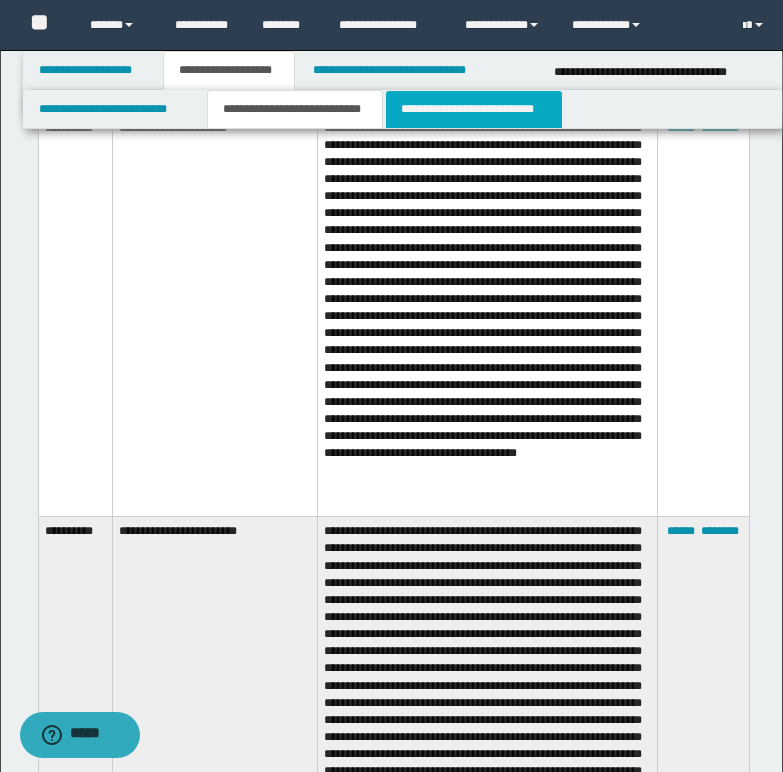 click on "**********" at bounding box center (474, 109) 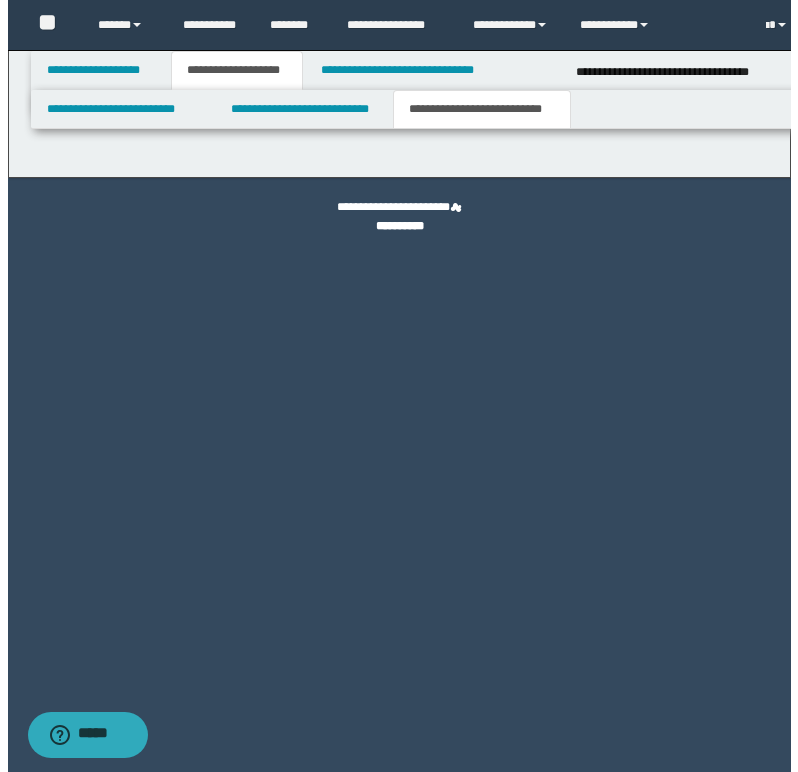 scroll, scrollTop: 0, scrollLeft: 0, axis: both 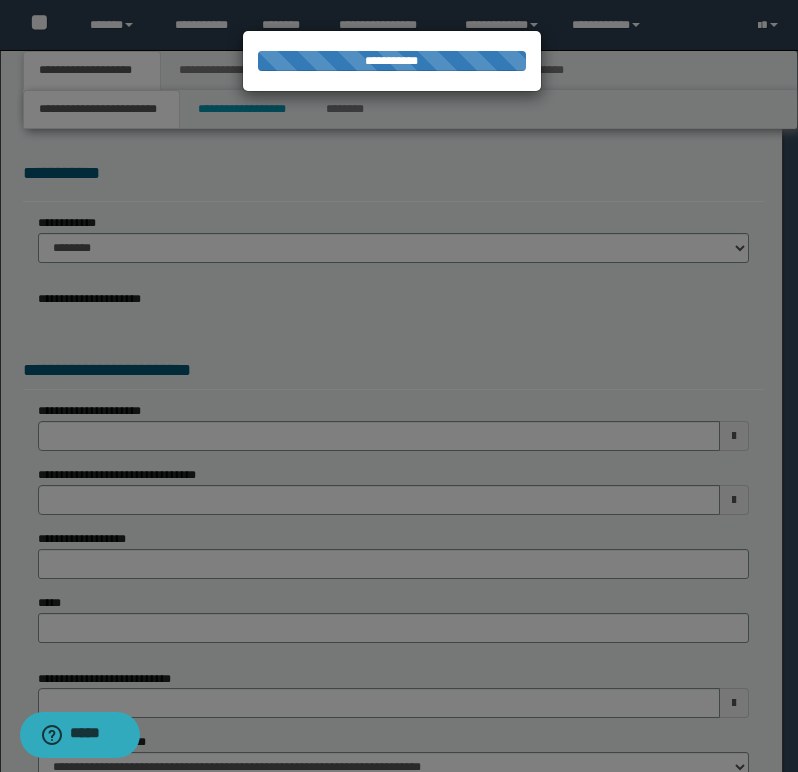 select on "*" 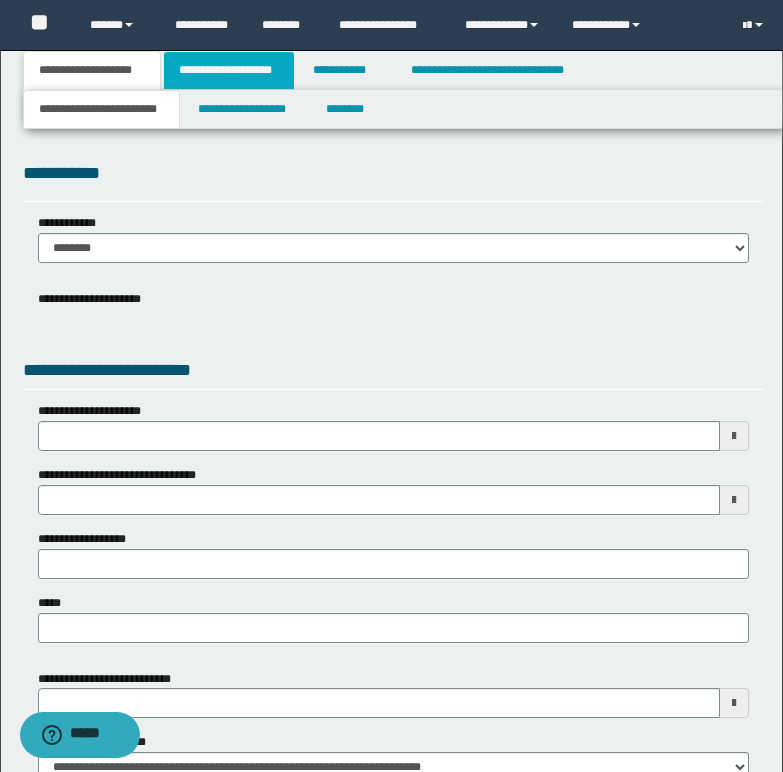click on "**********" at bounding box center [229, 70] 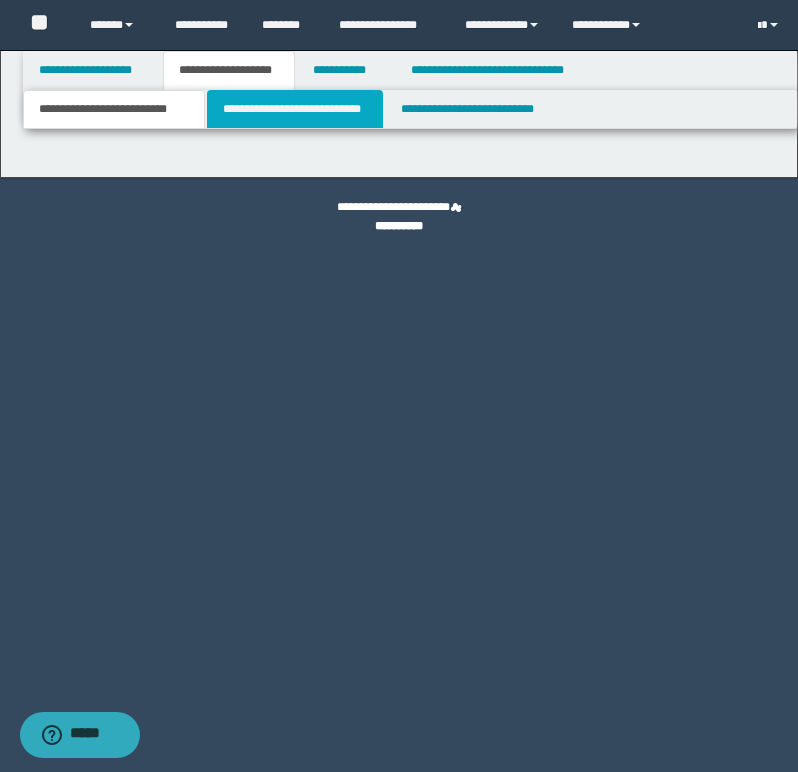 click on "**********" at bounding box center [295, 109] 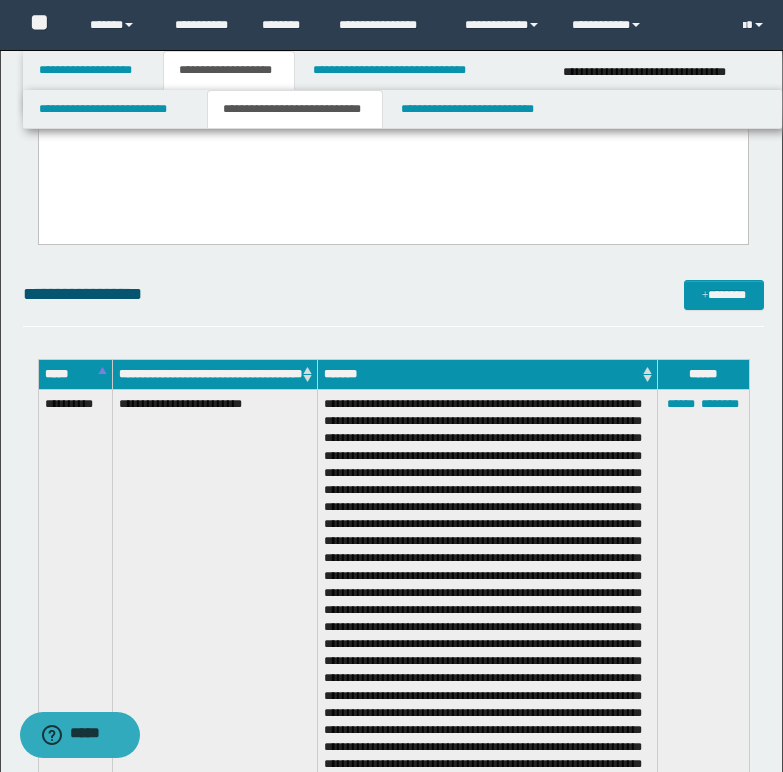 scroll, scrollTop: 400, scrollLeft: 0, axis: vertical 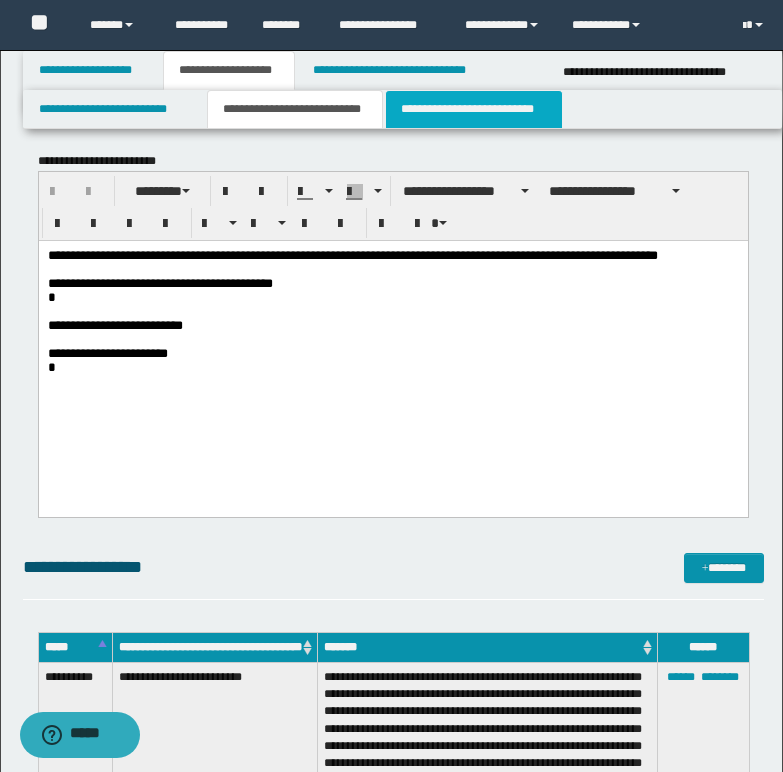 click on "**********" at bounding box center (474, 109) 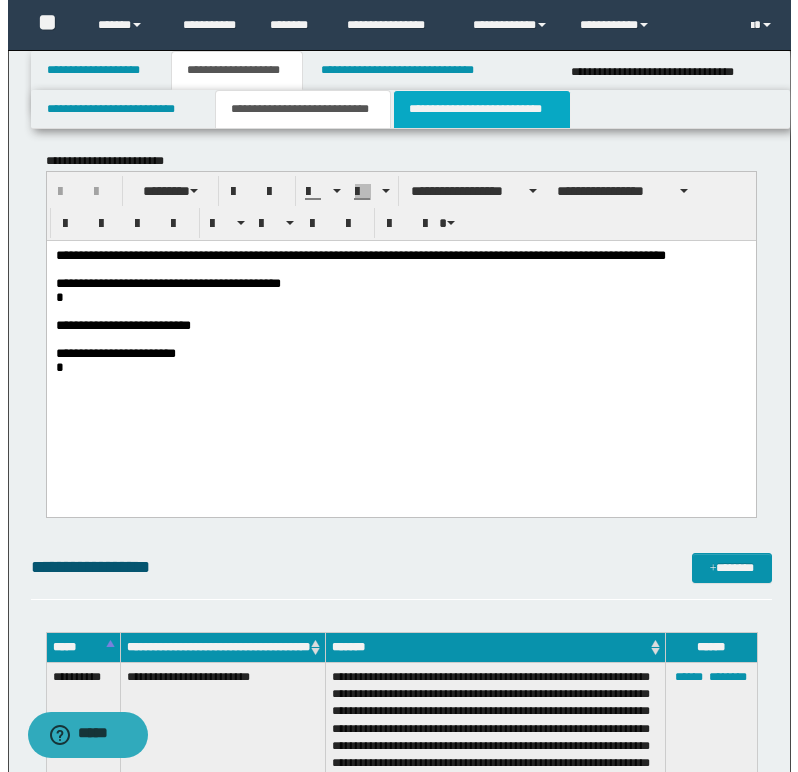scroll, scrollTop: 0, scrollLeft: 0, axis: both 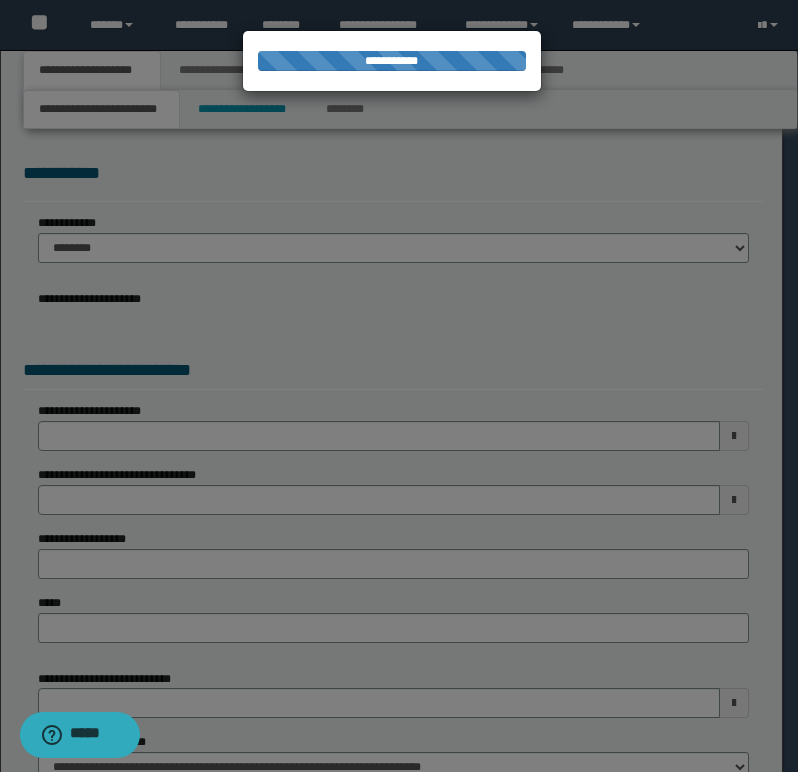 select on "*" 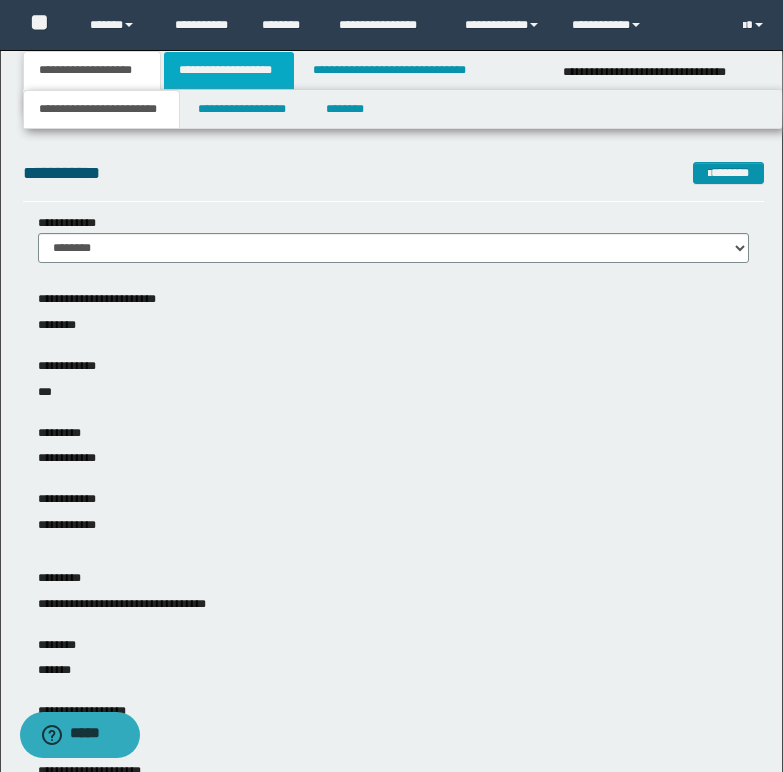 click on "**********" at bounding box center (229, 70) 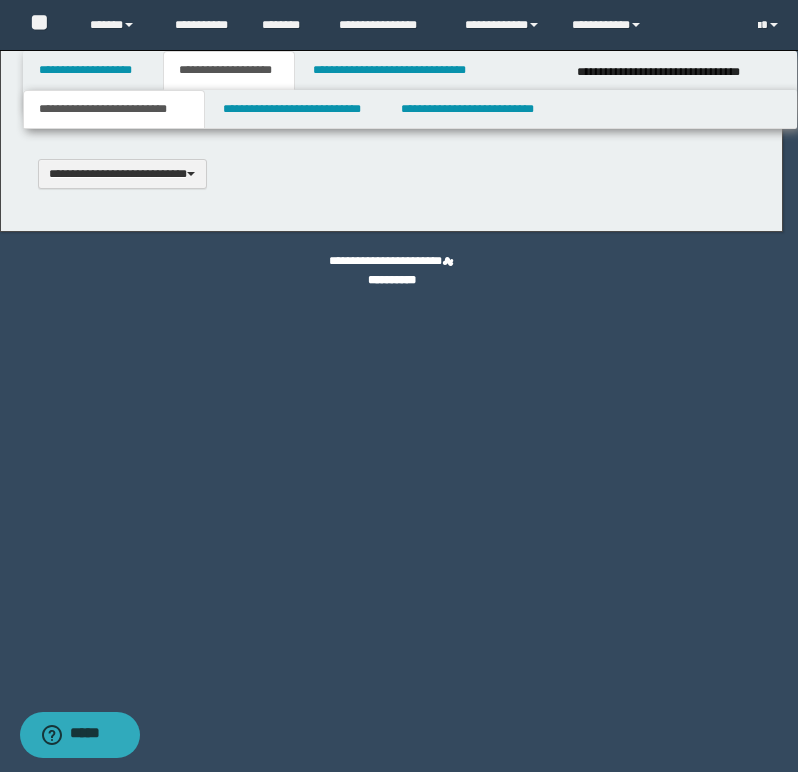 scroll, scrollTop: 0, scrollLeft: 0, axis: both 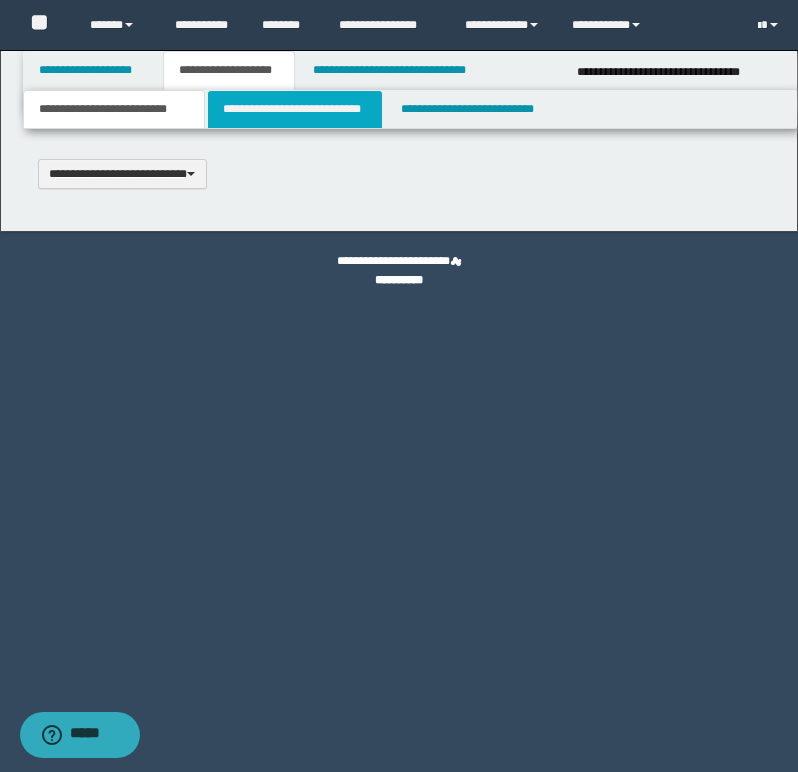 click on "**********" at bounding box center [295, 109] 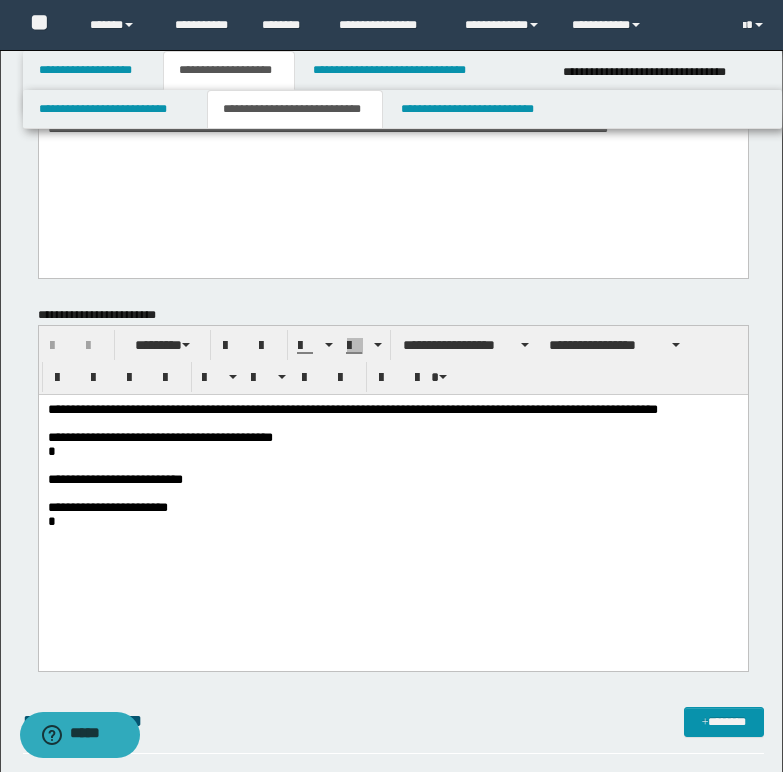 scroll, scrollTop: 300, scrollLeft: 0, axis: vertical 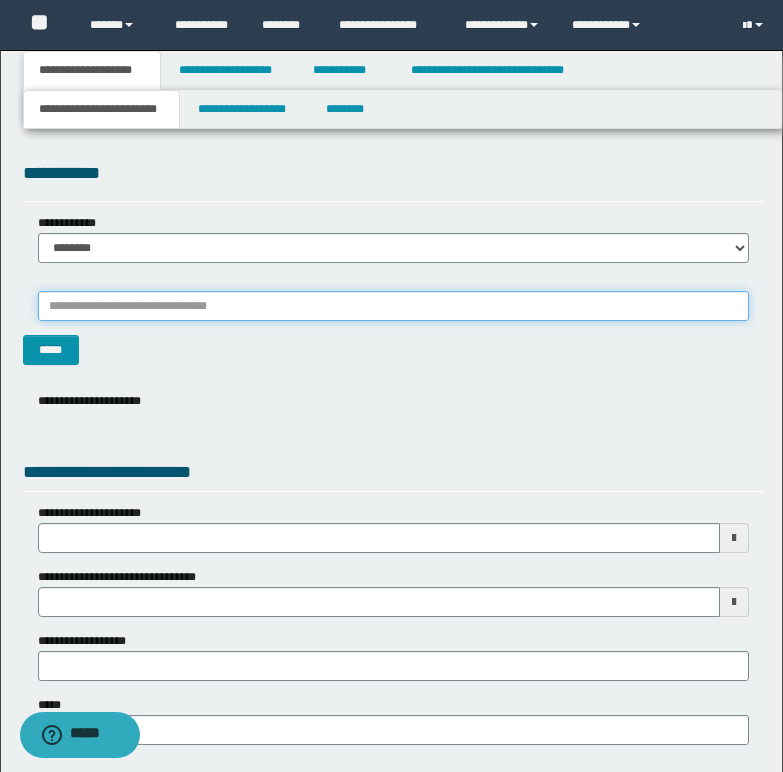 click on "*******" at bounding box center (393, 306) 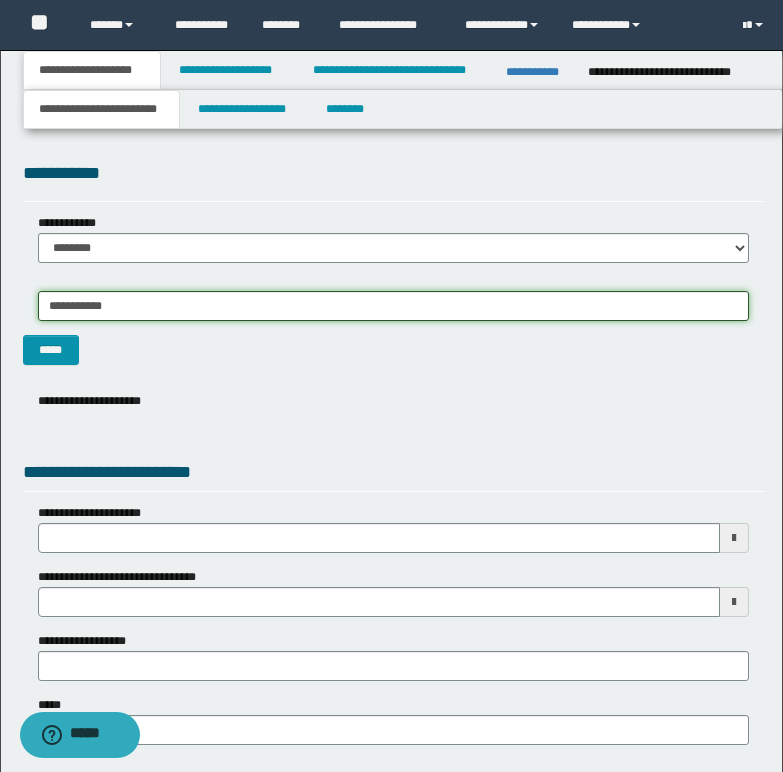 type on "**********" 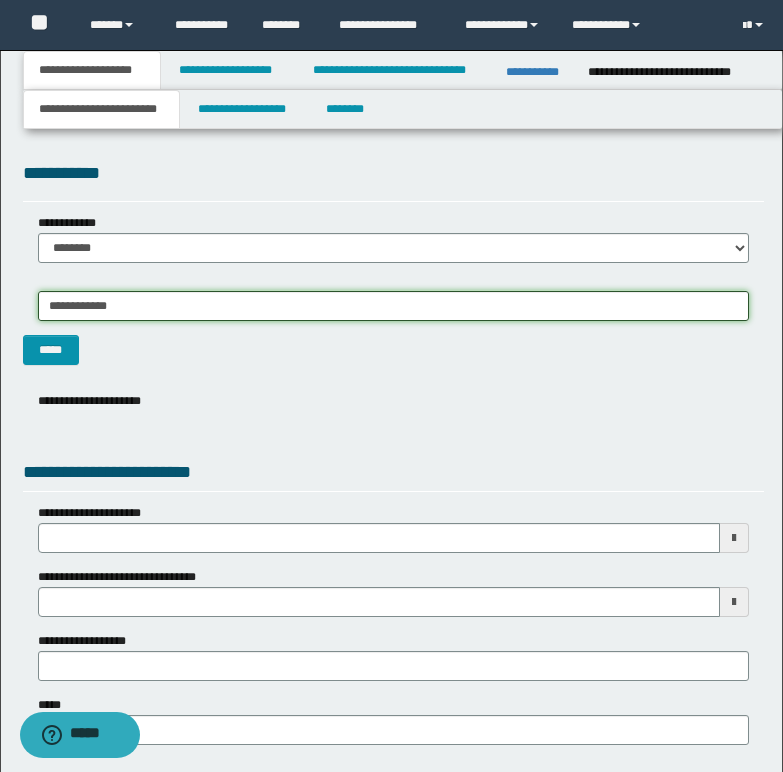 type on "**********" 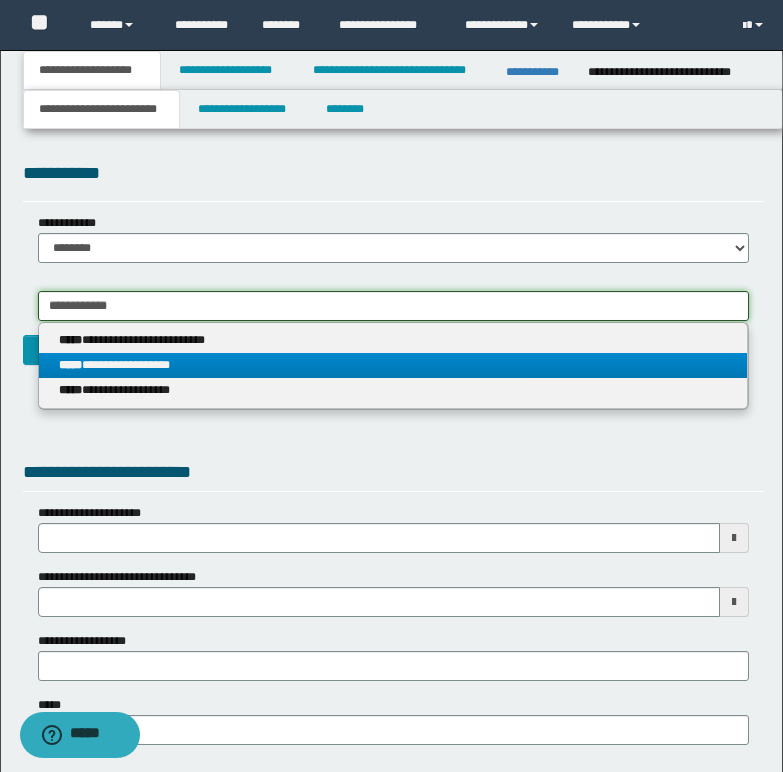 type on "**********" 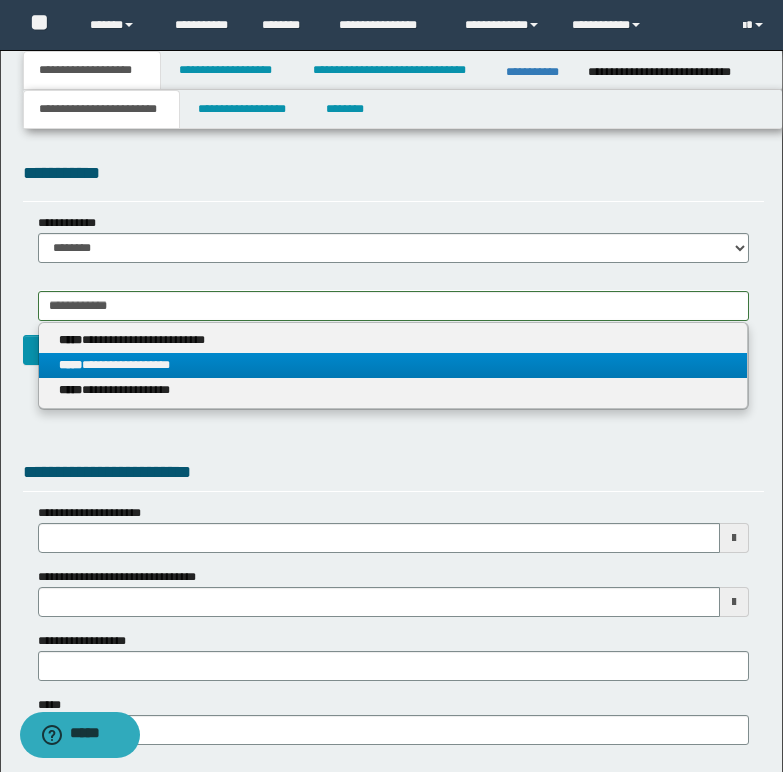 click on "**********" at bounding box center (393, 365) 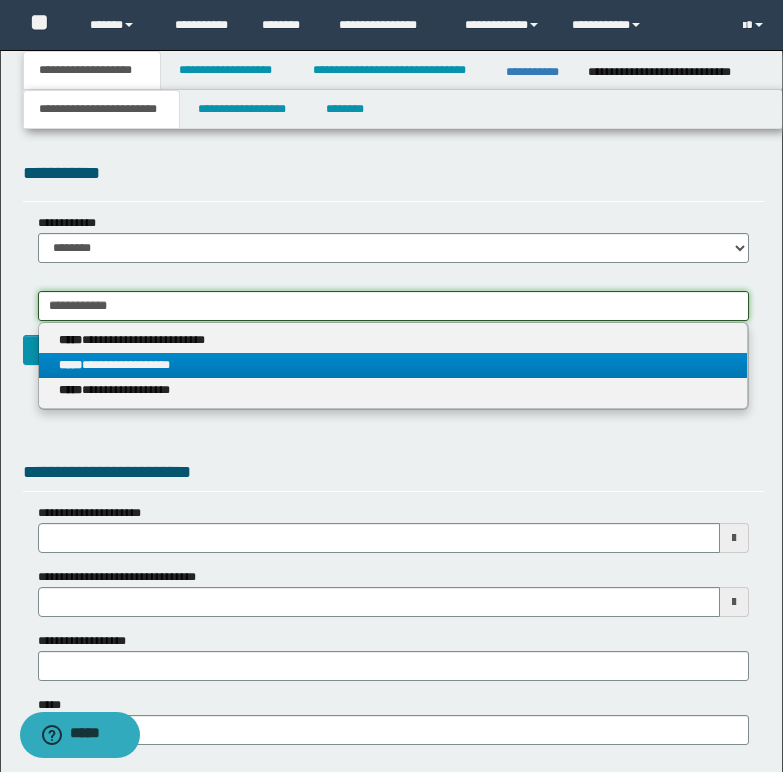 type 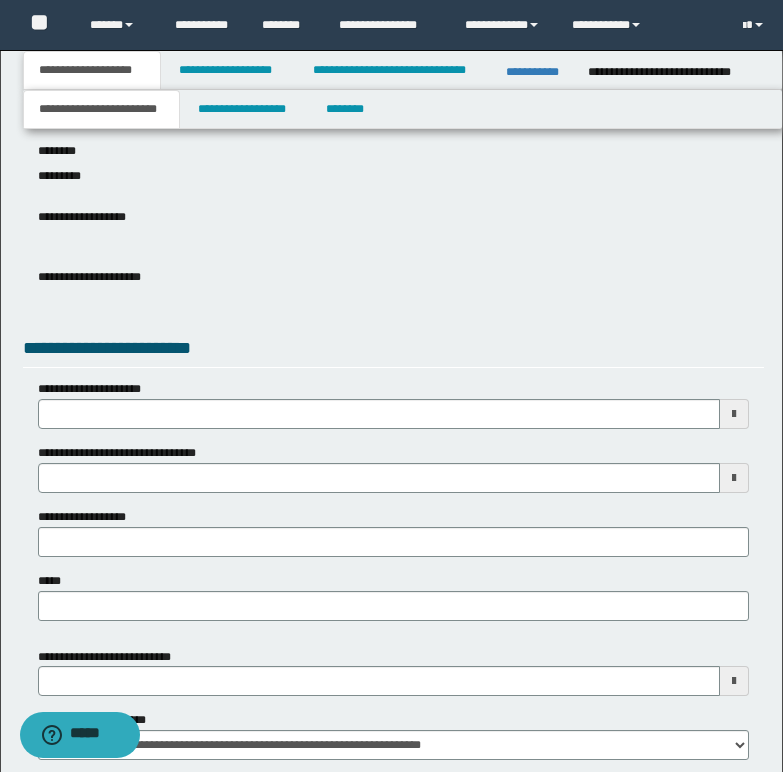 scroll, scrollTop: 500, scrollLeft: 0, axis: vertical 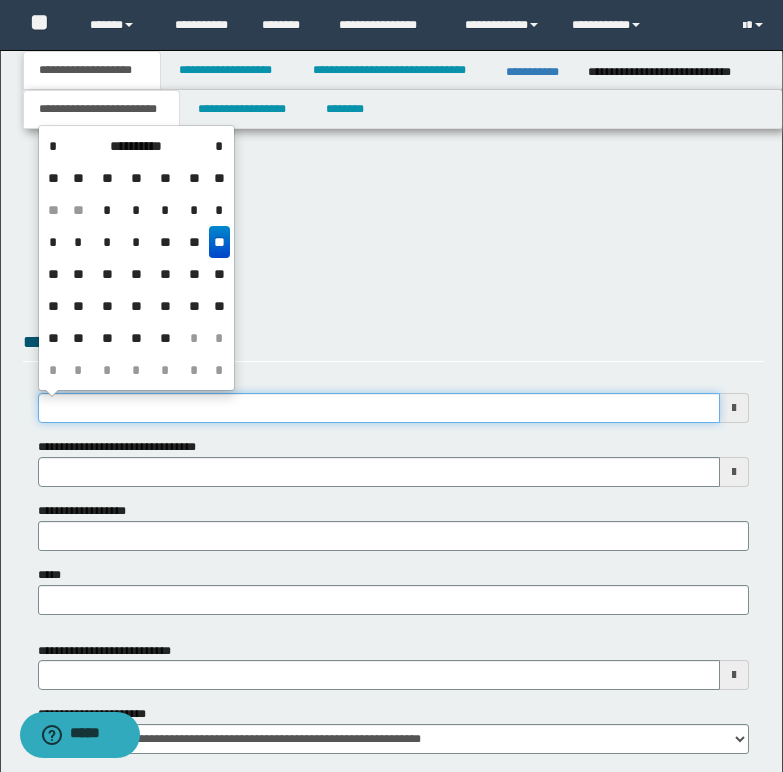click on "**********" at bounding box center [379, 408] 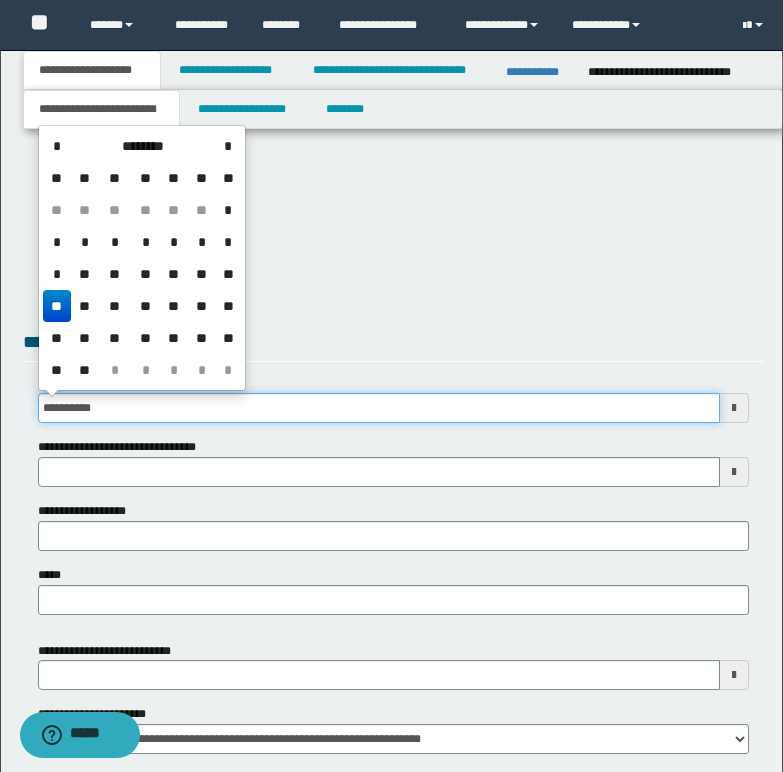 type on "**********" 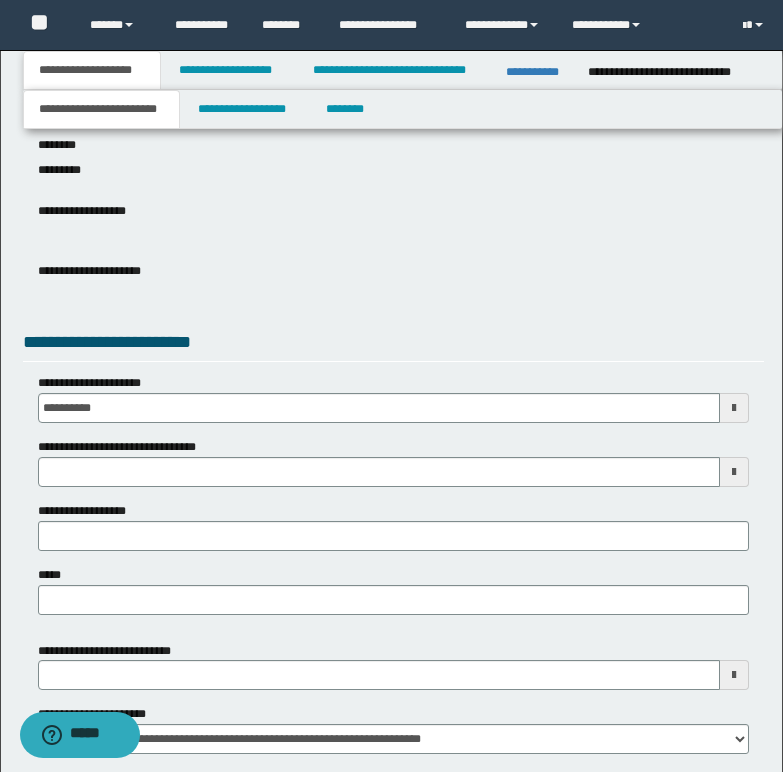click on "**********" at bounding box center [393, 278] 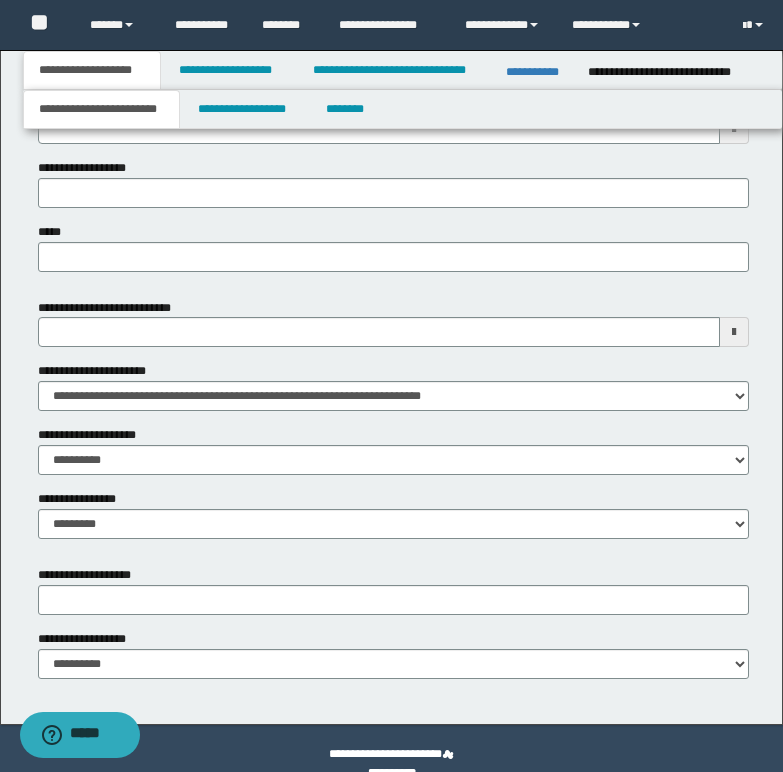 scroll, scrollTop: 873, scrollLeft: 0, axis: vertical 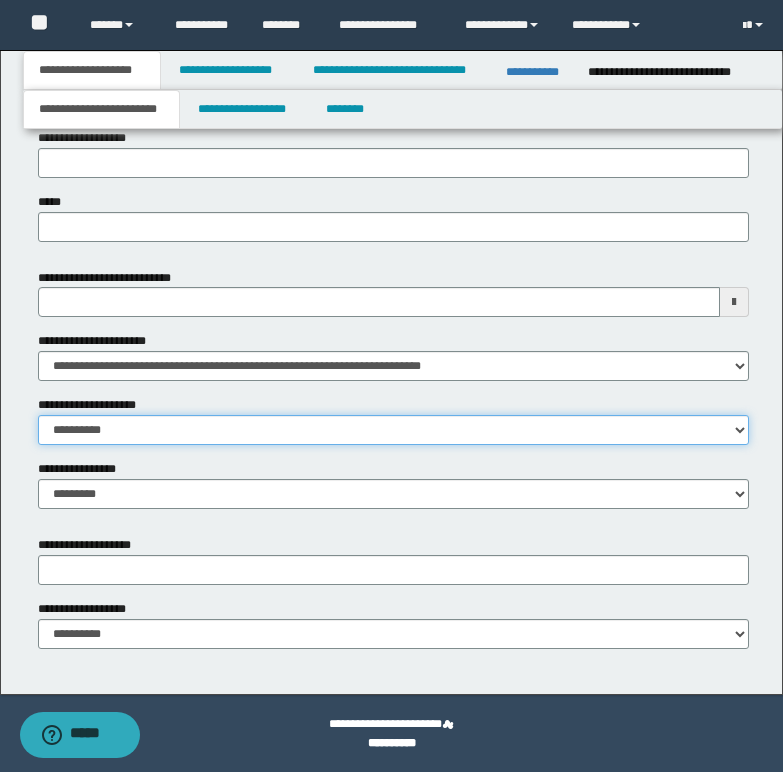 click on "**********" at bounding box center (393, 430) 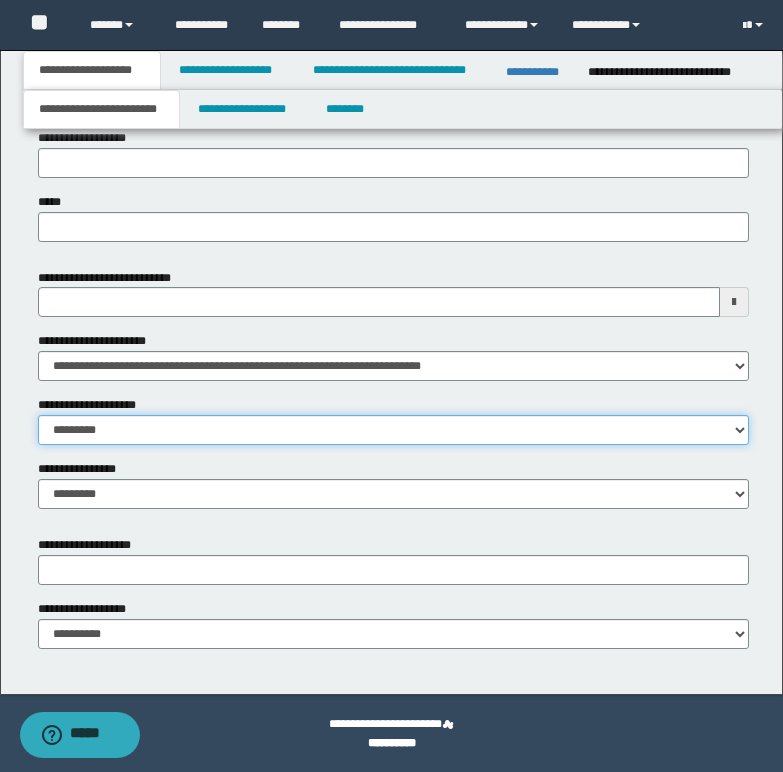 click on "**********" at bounding box center [393, 430] 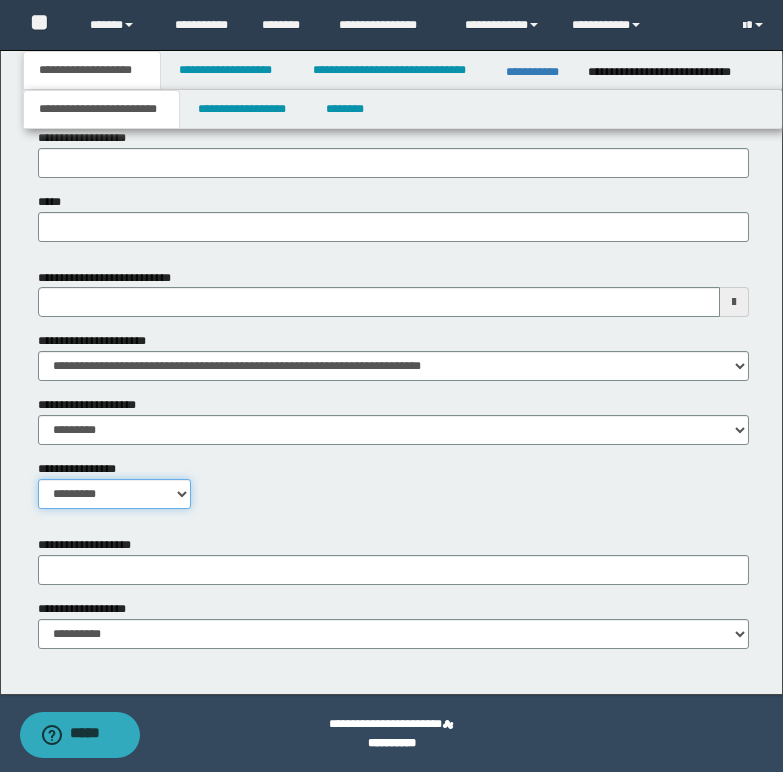 click on "**********" at bounding box center [114, 494] 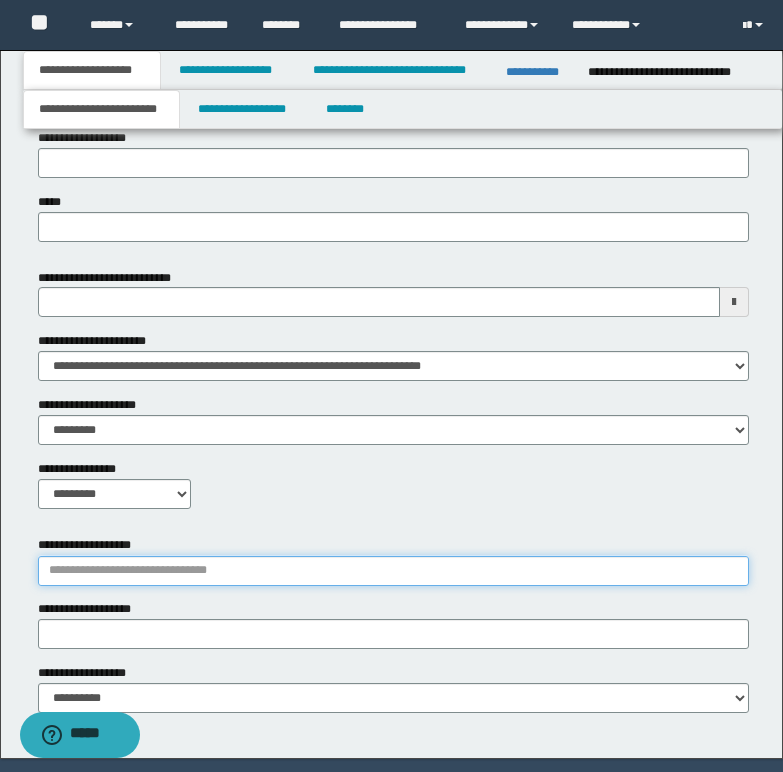click on "**********" at bounding box center [393, 571] 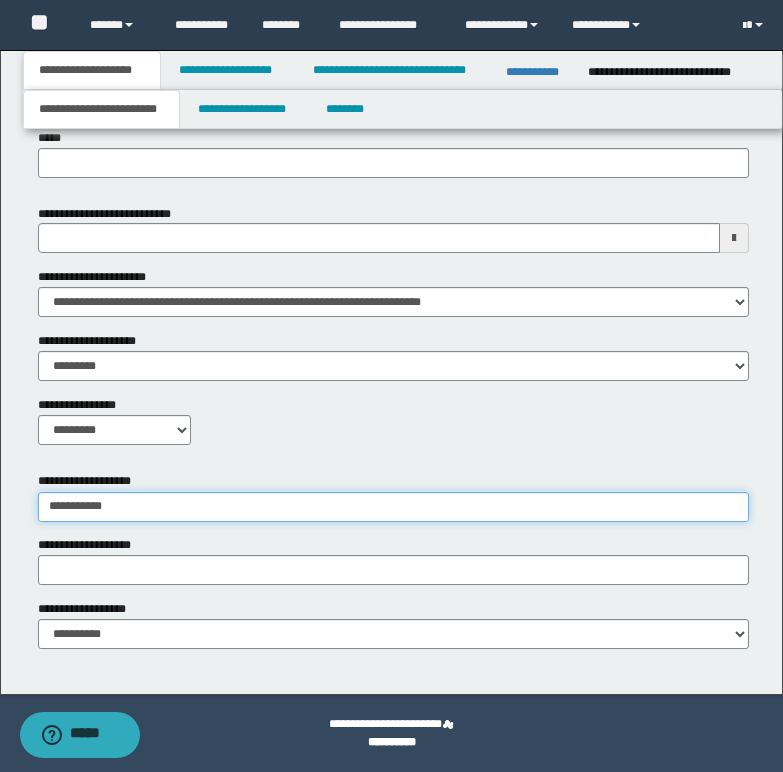 type on "**********" 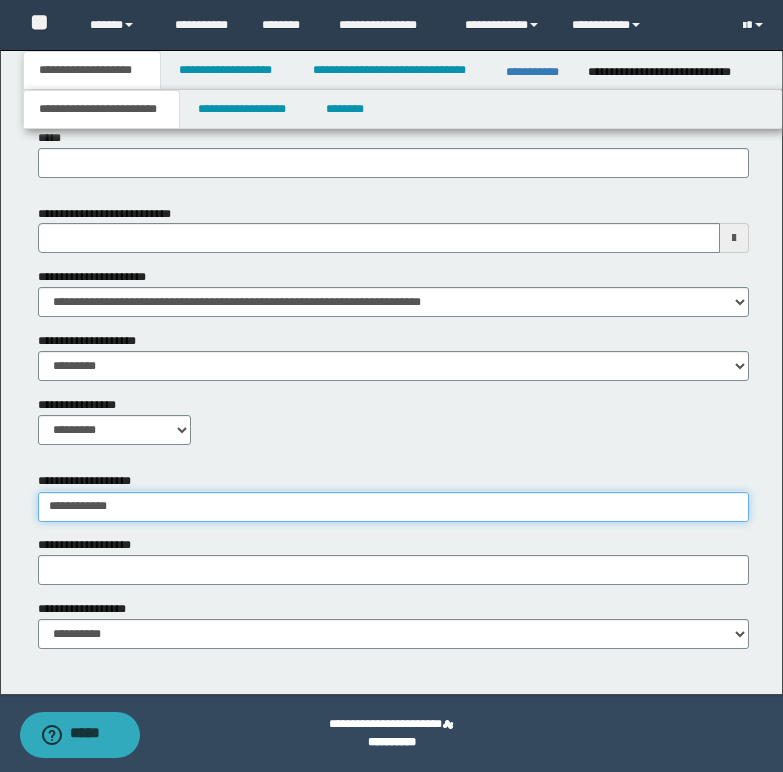 type on "**********" 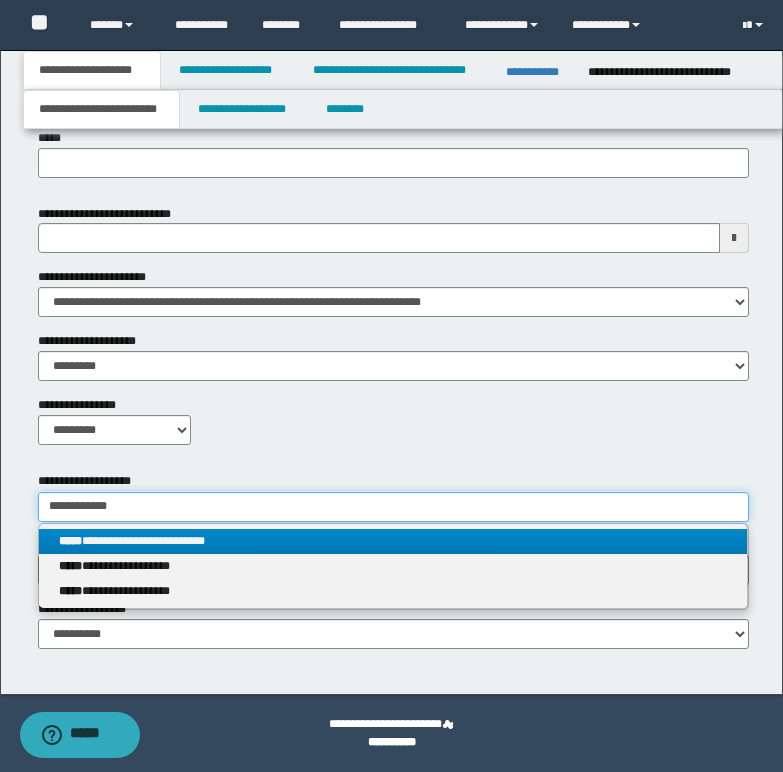 type on "**********" 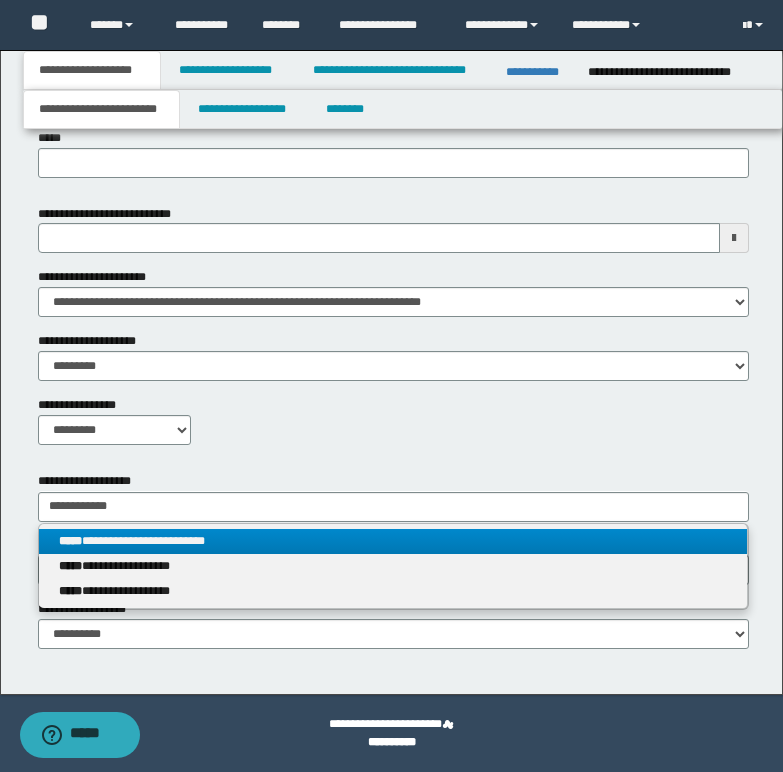 click on "**********" at bounding box center [393, 541] 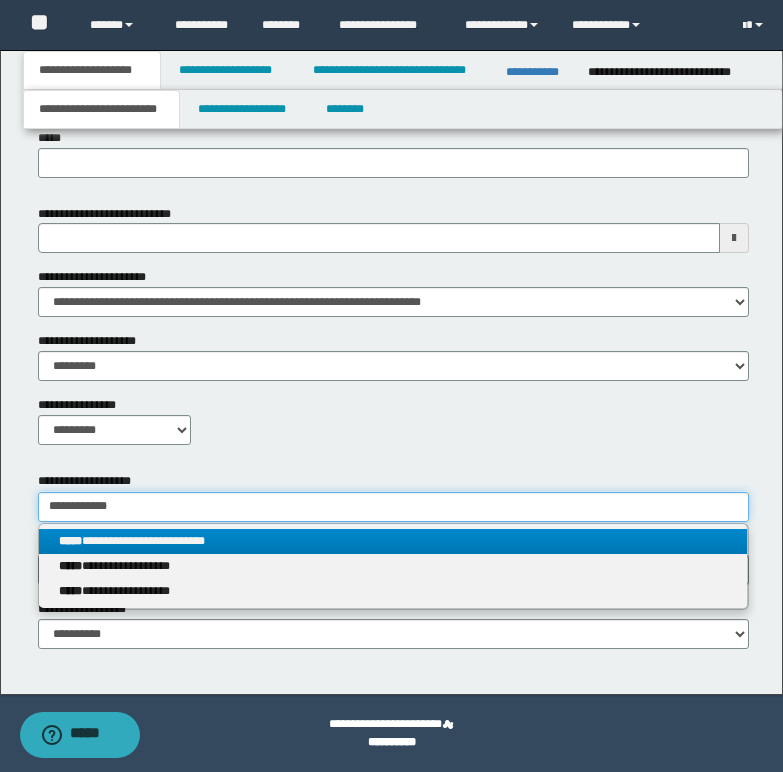 type 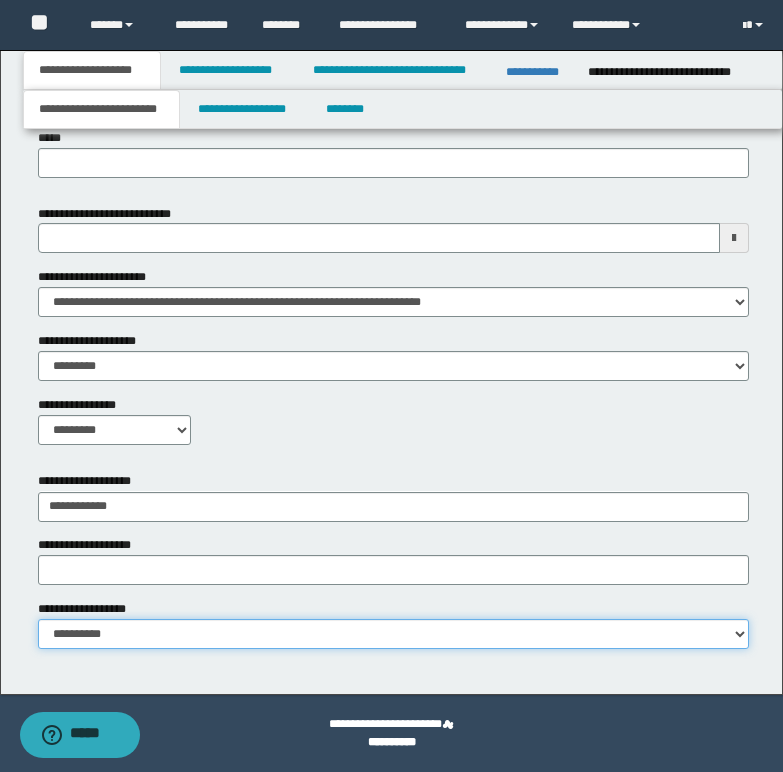 click on "**********" at bounding box center [393, 634] 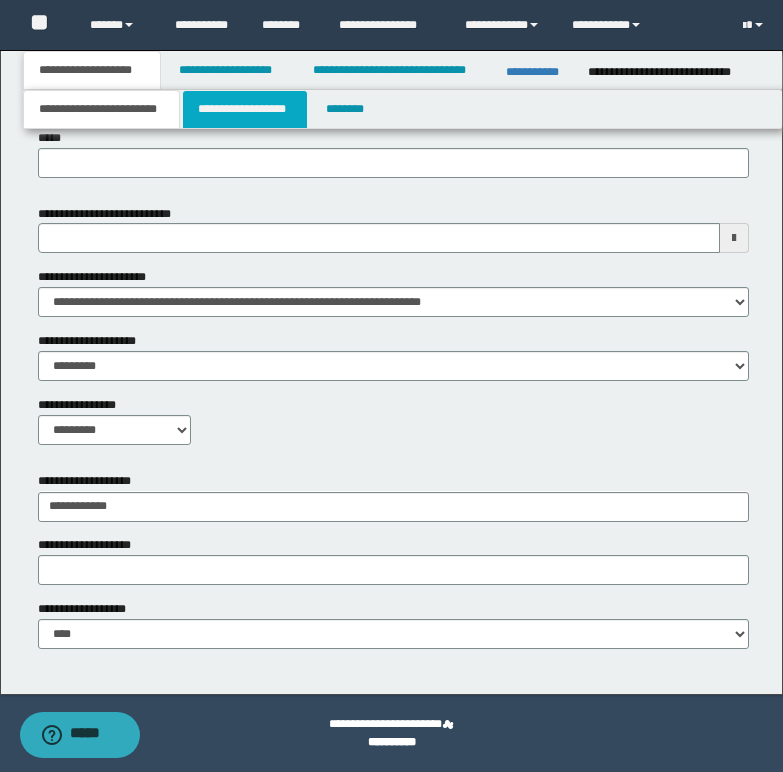click on "**********" at bounding box center (245, 109) 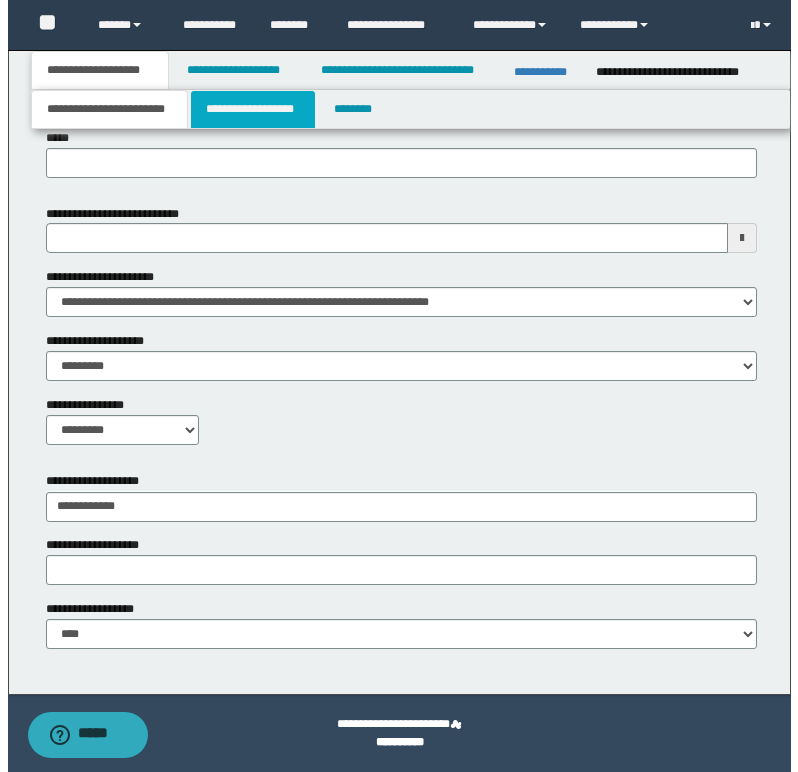 scroll, scrollTop: 0, scrollLeft: 0, axis: both 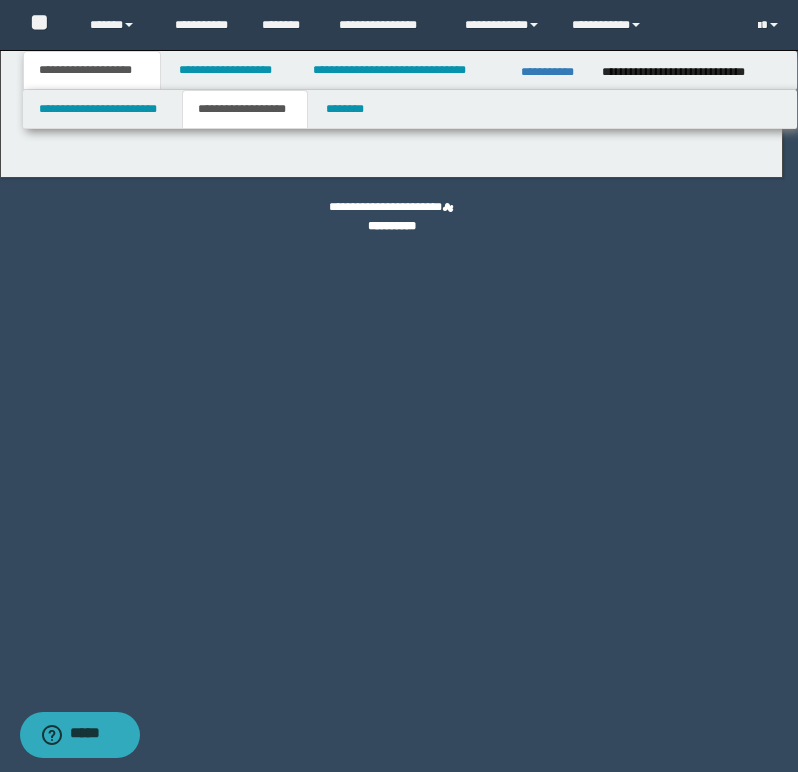 type on "********" 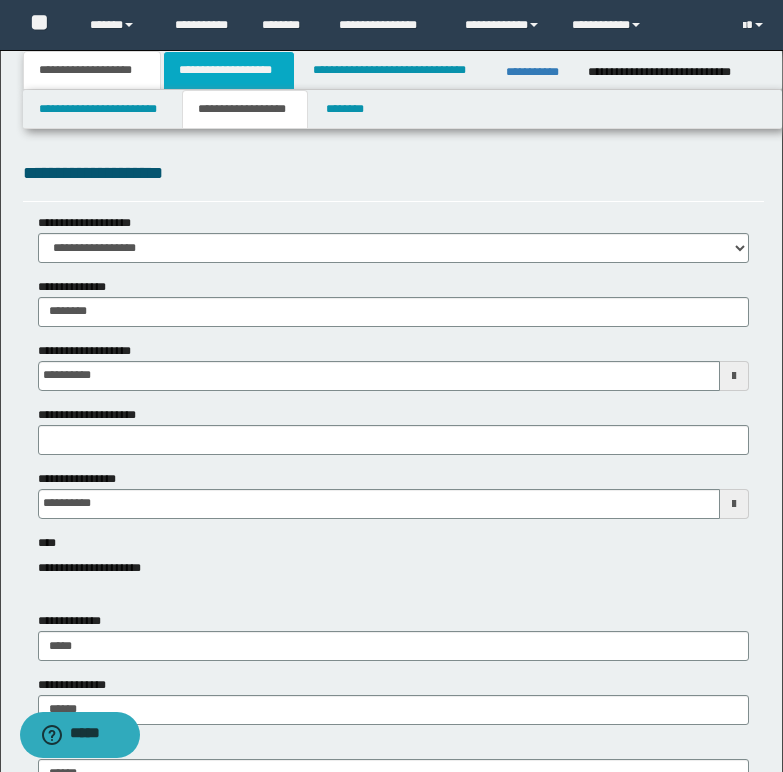 click on "**********" at bounding box center [229, 70] 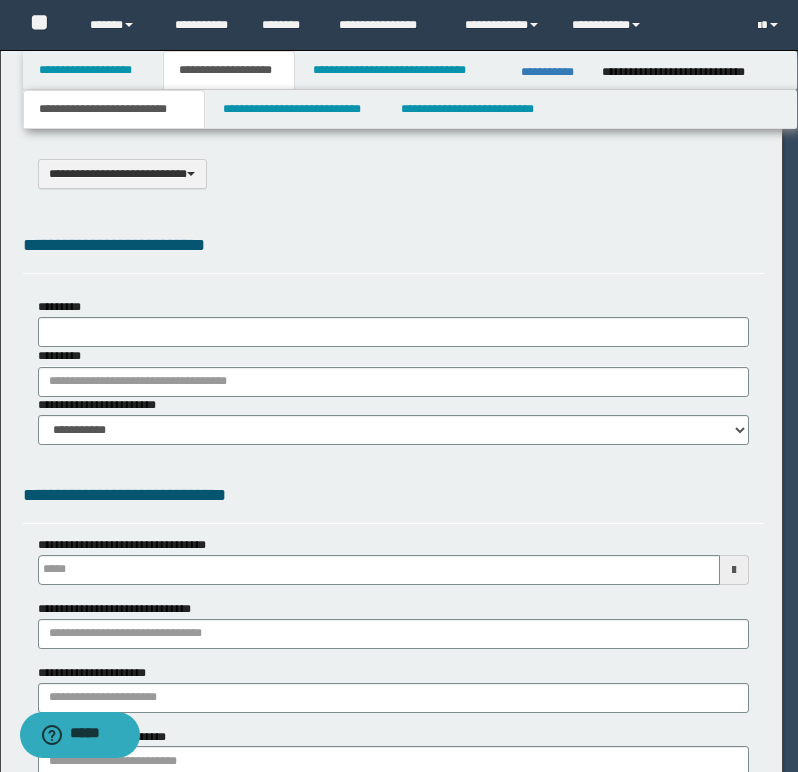 scroll, scrollTop: 0, scrollLeft: 0, axis: both 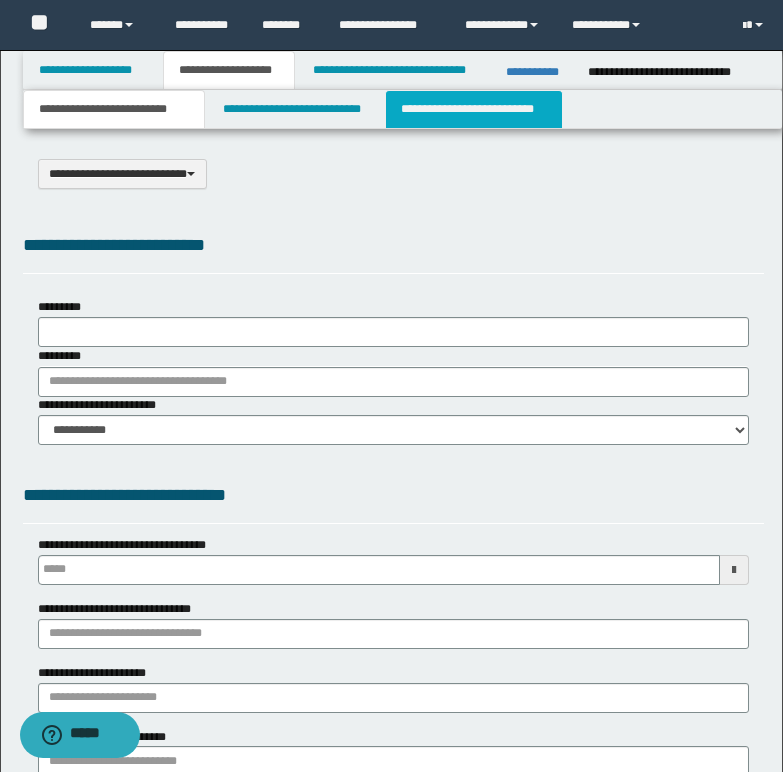 select on "*" 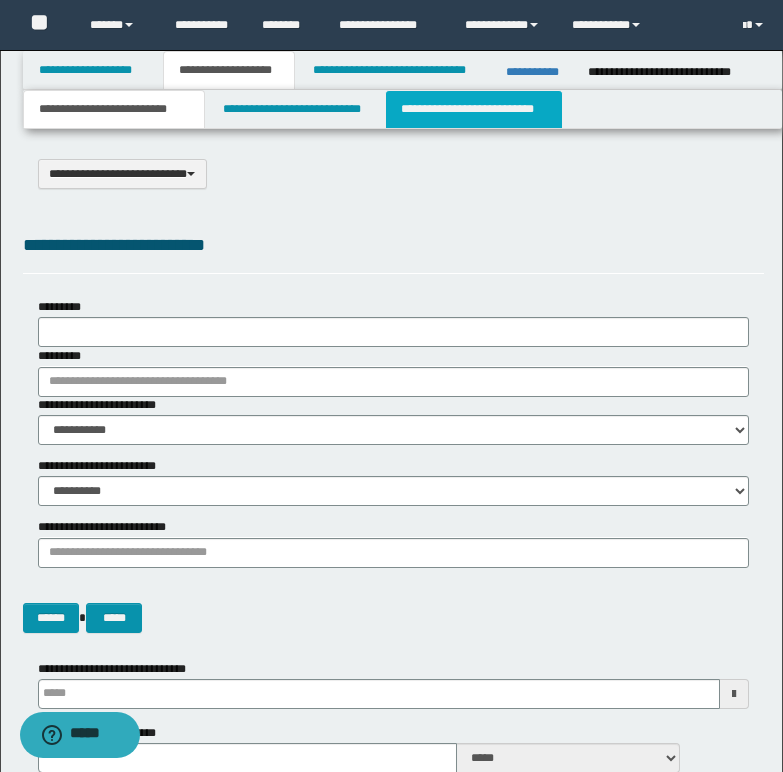 click on "**********" at bounding box center [474, 109] 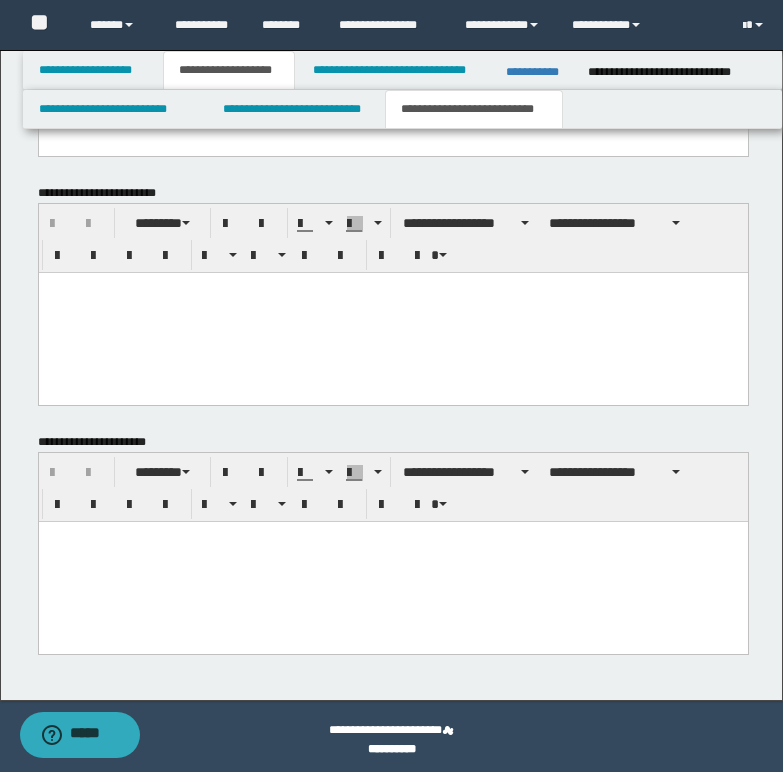 scroll, scrollTop: 943, scrollLeft: 0, axis: vertical 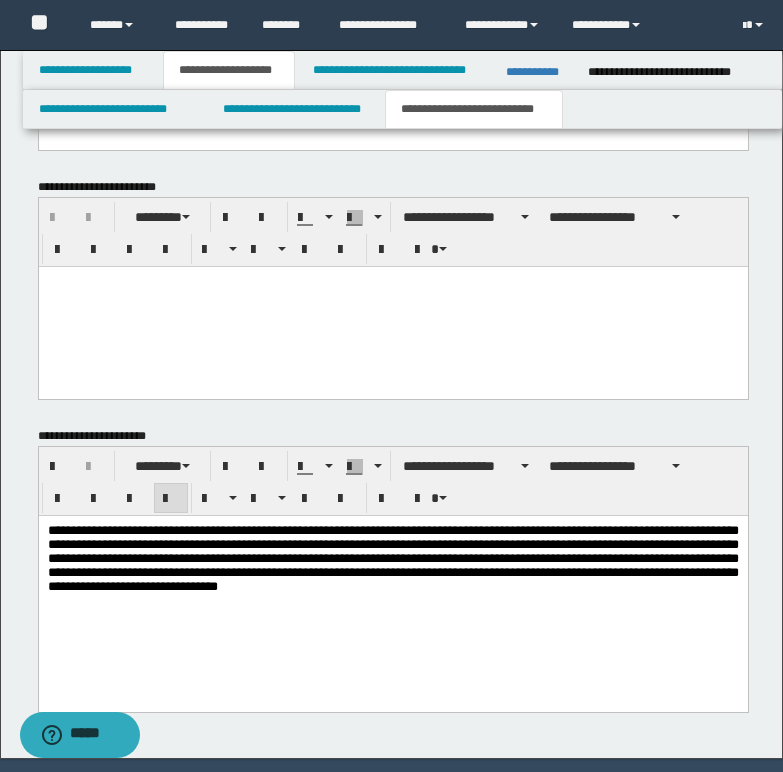 drag, startPoint x: 118, startPoint y: 531, endPoint x: 56, endPoint y: 286, distance: 252.72318 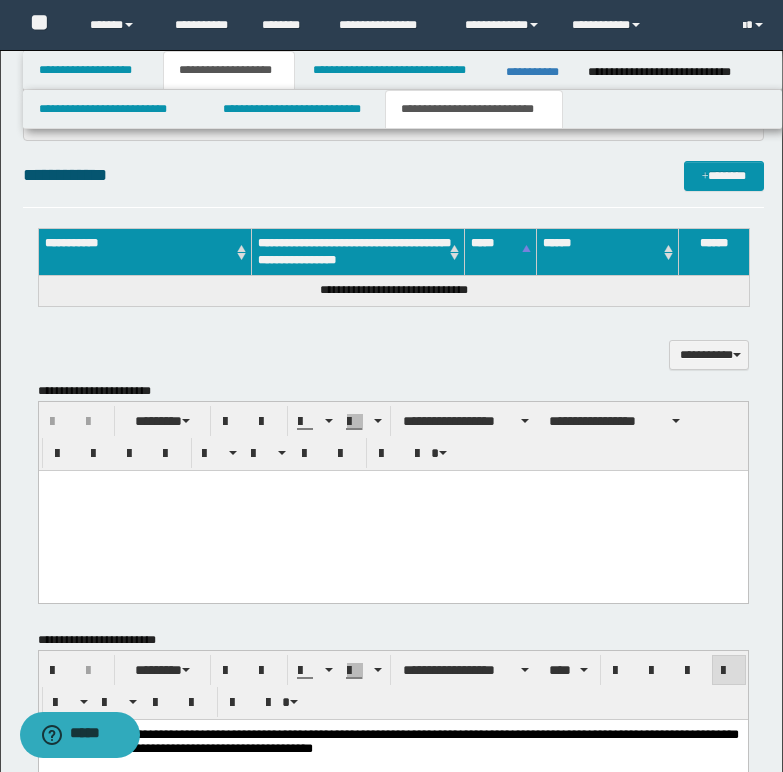 scroll, scrollTop: 543, scrollLeft: 0, axis: vertical 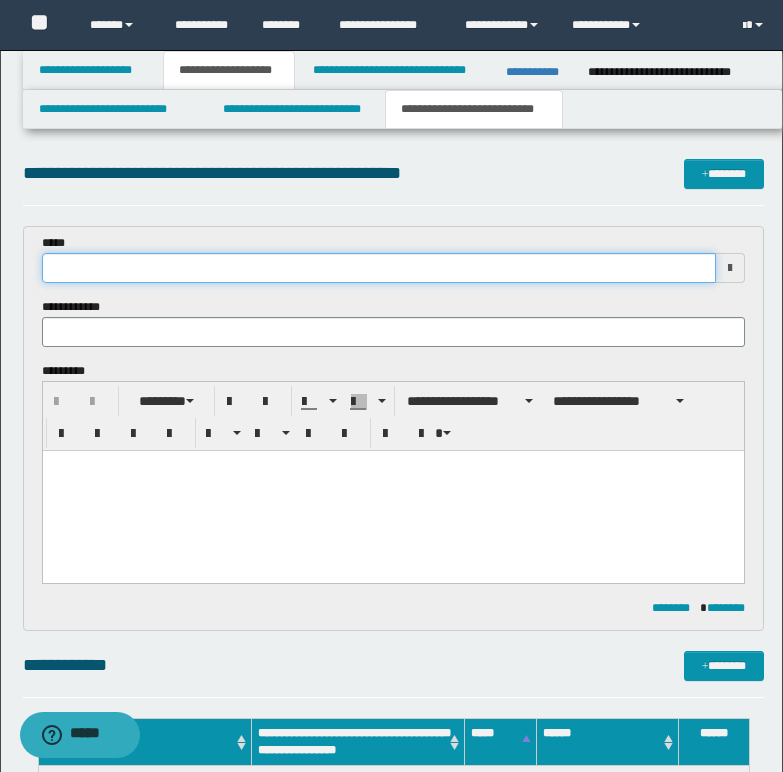click at bounding box center (379, 268) 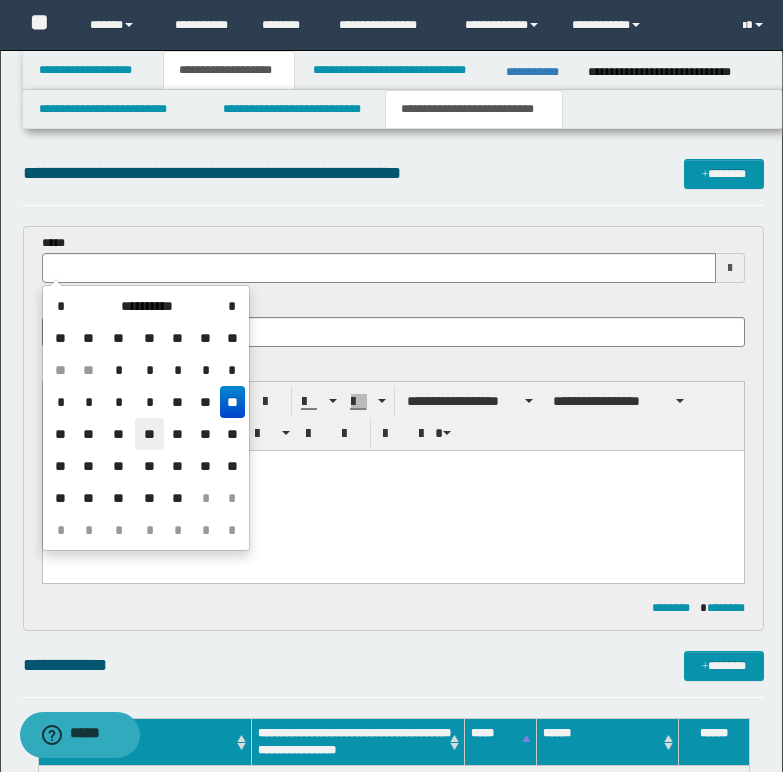 click on "**" at bounding box center [149, 434] 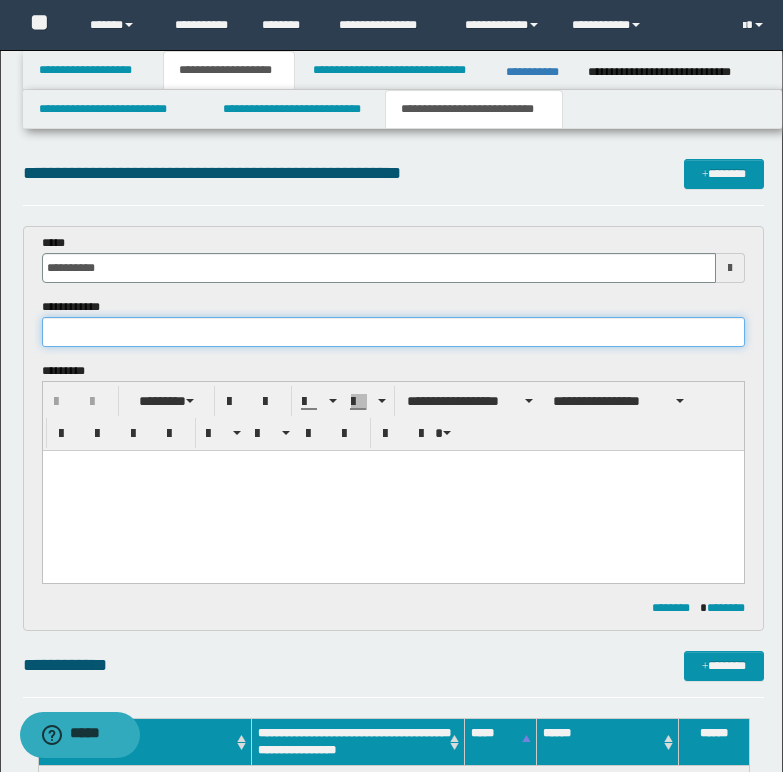 click at bounding box center (393, 332) 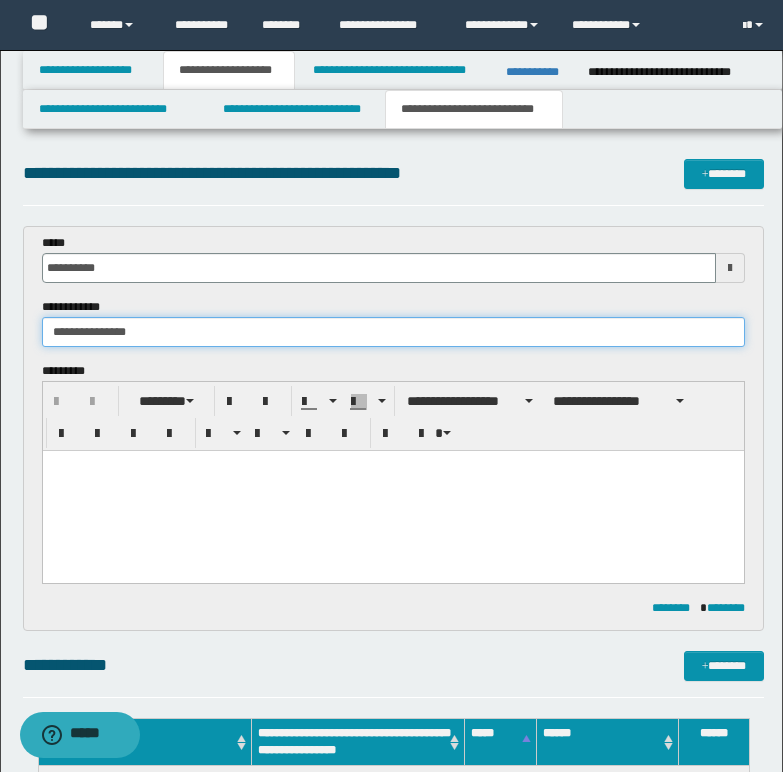 type on "**********" 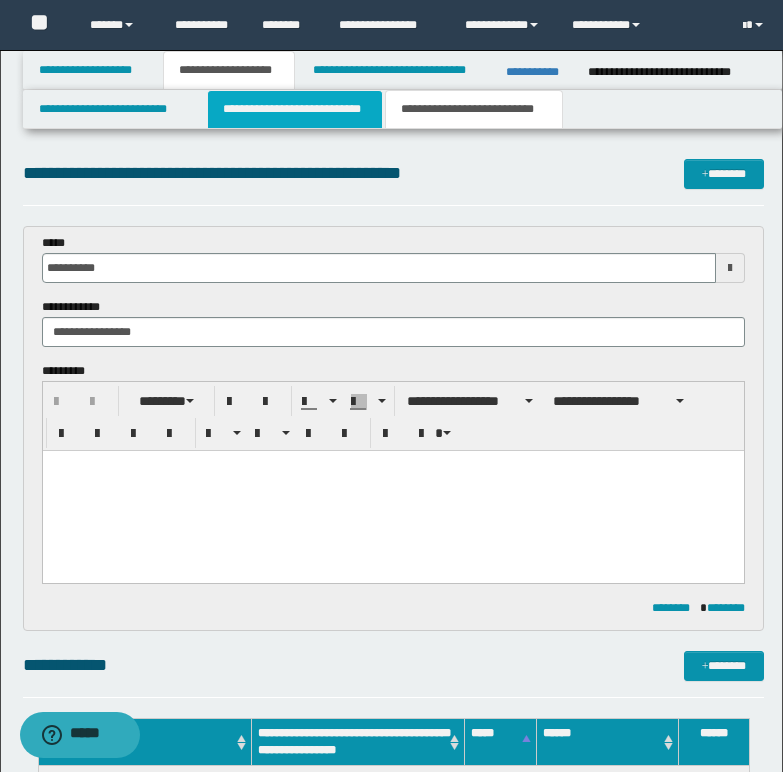 click on "**********" at bounding box center [295, 109] 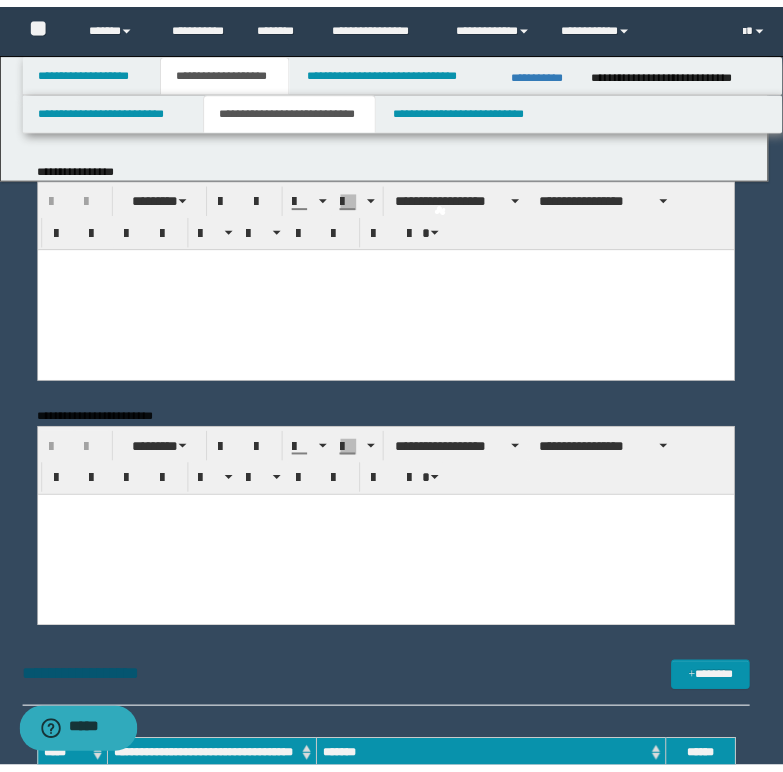 scroll, scrollTop: 0, scrollLeft: 0, axis: both 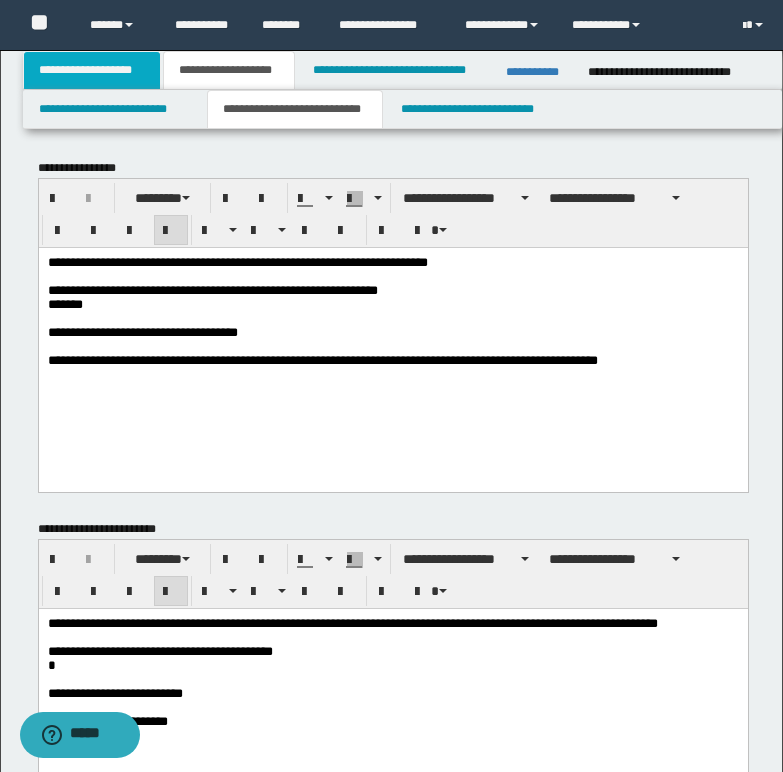 click on "**********" at bounding box center [92, 70] 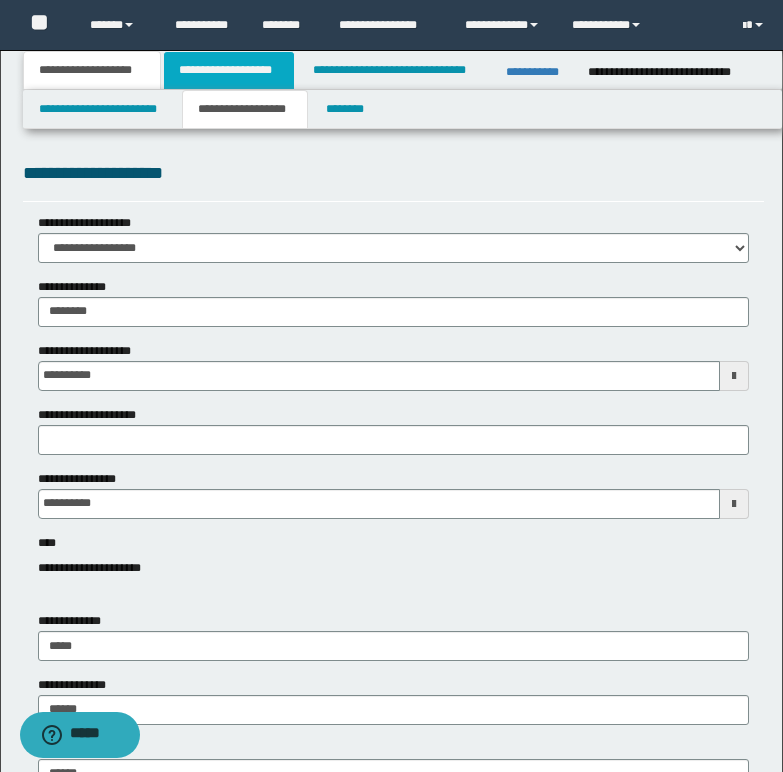 click on "**********" at bounding box center [229, 70] 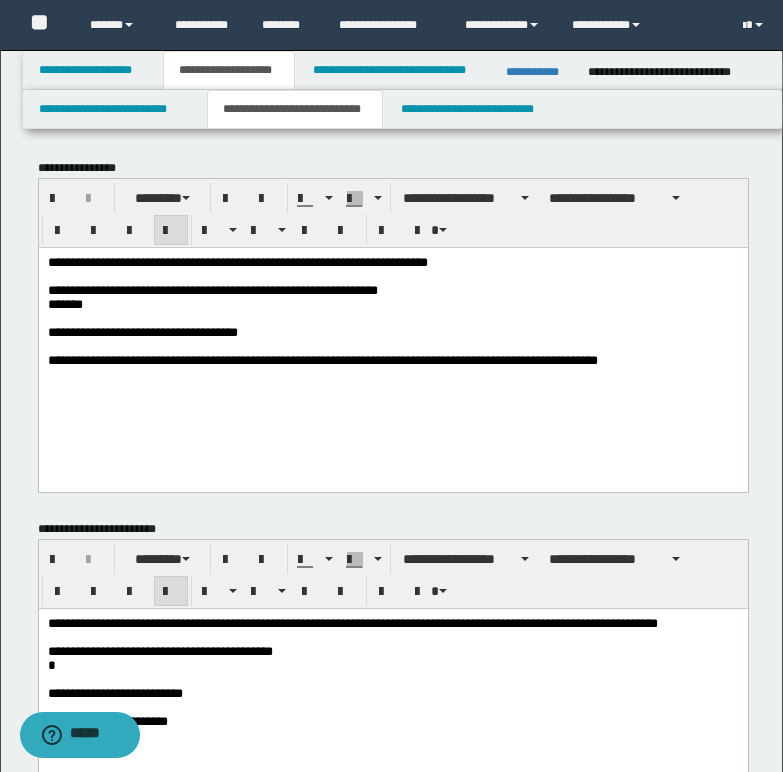 click on "**********" at bounding box center [237, 261] 